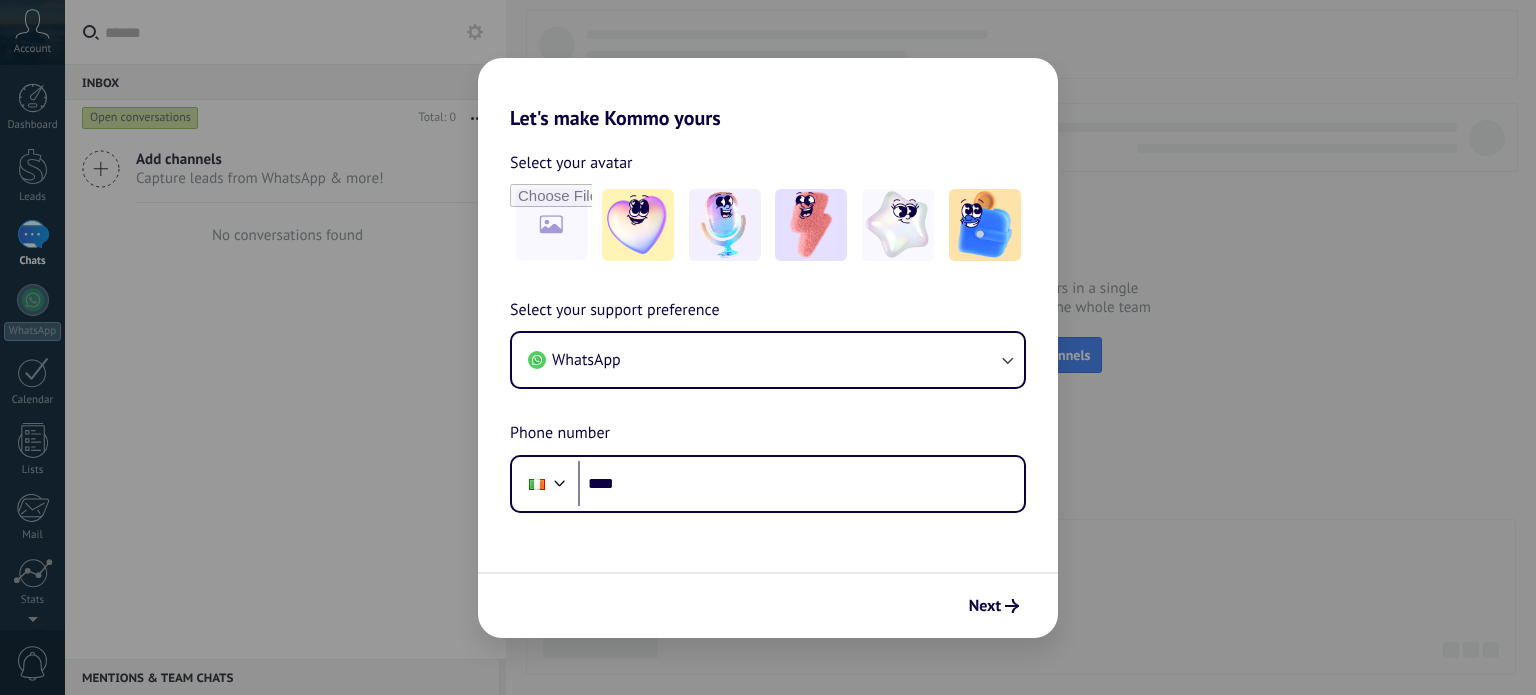 scroll, scrollTop: 0, scrollLeft: 0, axis: both 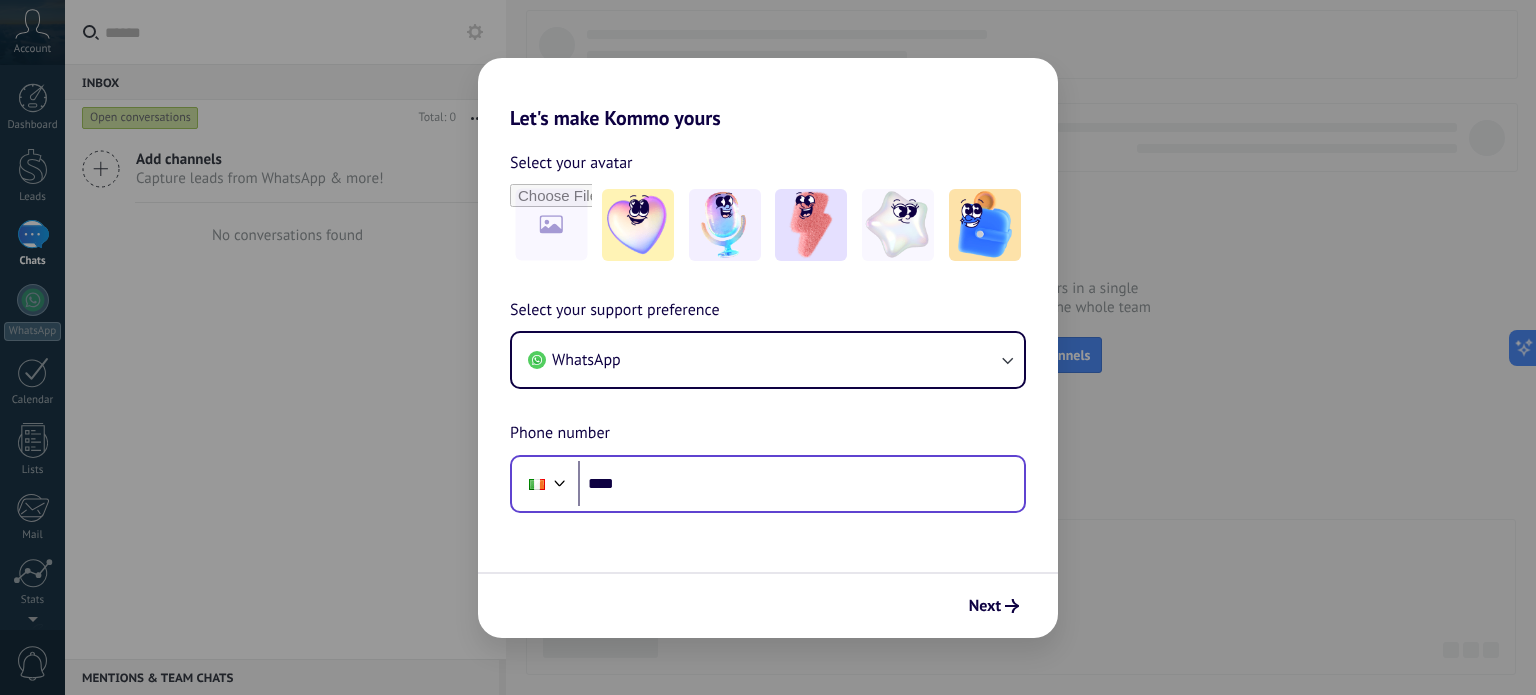 click at bounding box center (545, 484) 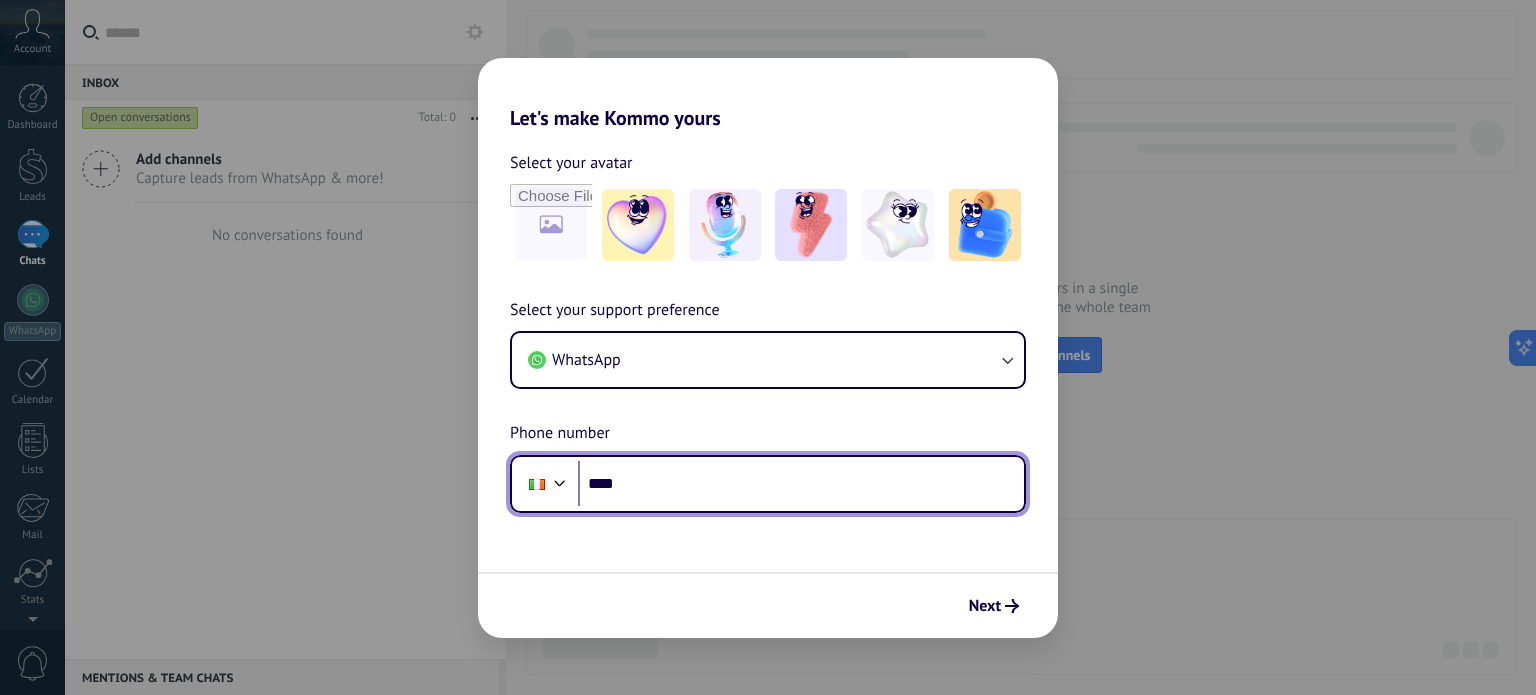 click at bounding box center [560, 481] 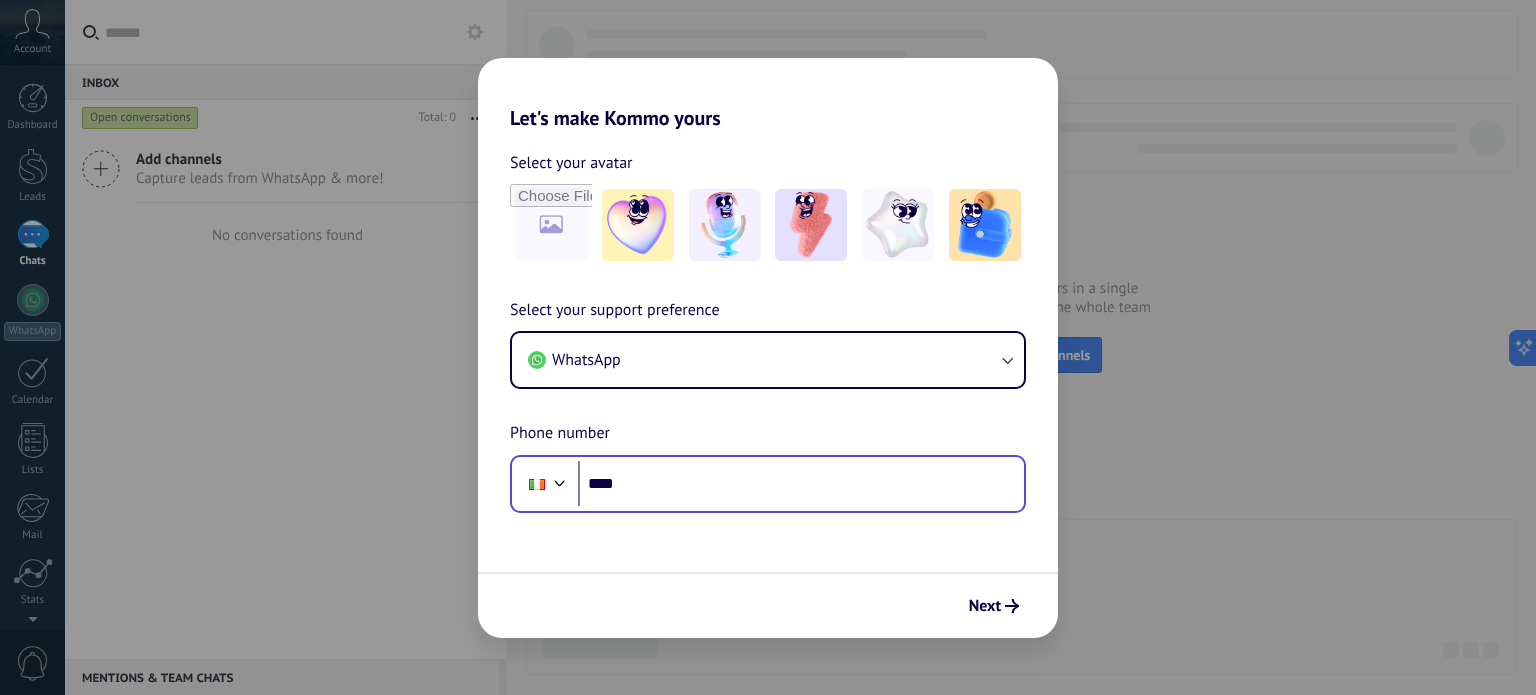 scroll, scrollTop: 48, scrollLeft: 0, axis: vertical 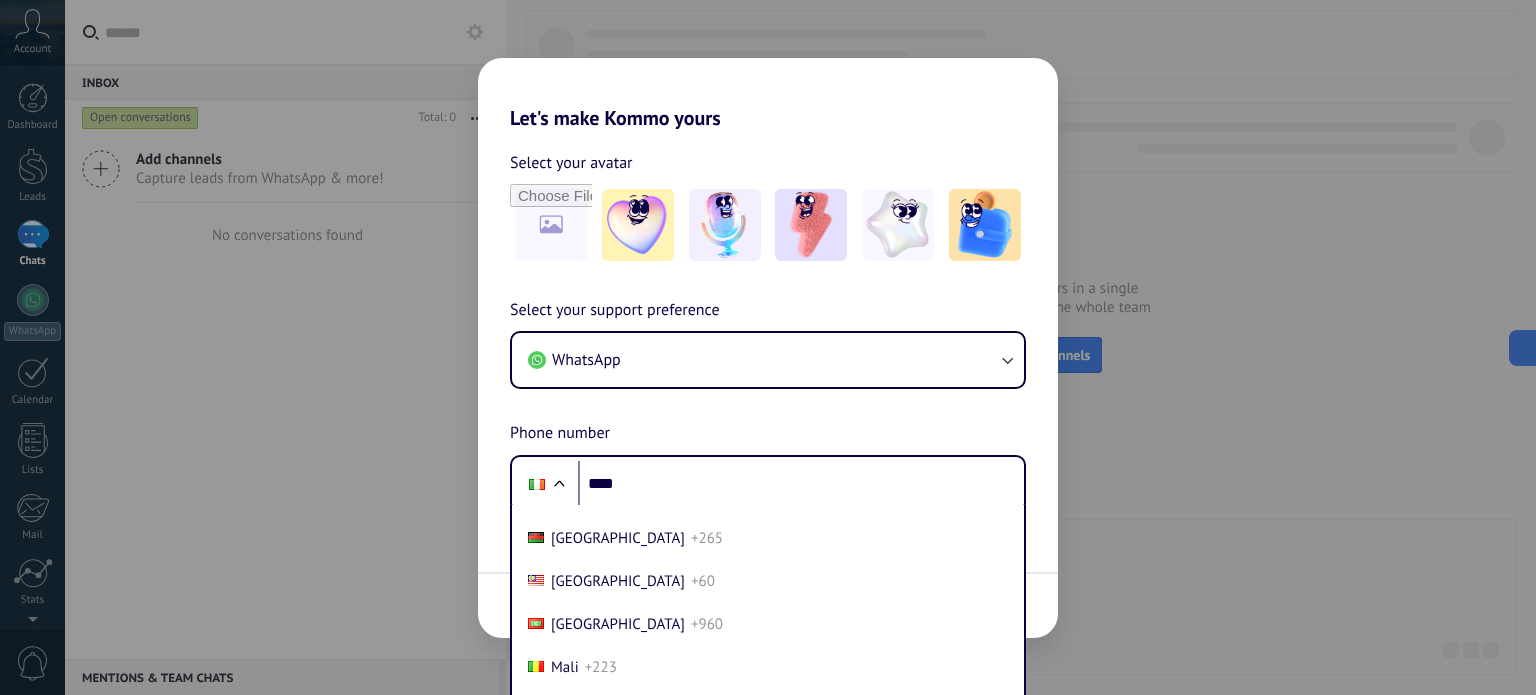 click on "Let's make Kommo yours Select your avatar Select your support preference WhatsApp Phone number Phone **** Afghanistan +93 Albania +355 Algeria +213 Andorra +376 Angola +244 Antigua and Barbuda +1268 Argentina +54 Armenia +374 Aruba +297 Australia +61 Austria +43 Azerbaijan +994 Bahamas +1242 Bahrain +973 Bangladesh +880 Barbados +1246 Belarus +375 Belgium +32 Belize +501 Benin +229 Bhutan +975 Bolivia +591 Bosnia and Herzegovina +387 Botswana +267 Brazil +55 British Indian Ocean Territory +246 Brunei +673 Bulgaria +359 Burkina Faso +226 Burundi +257 Cambodia +855 Cameroon +237 Canada +1 Cape Verde +238 Caribbean Netherlands +599 Central African Republic +236 Chad +235 Chile +56 China +86 Colombia +57 Comoros +269 Congo +243 Congo +242 Costa Rica +506 Côte d’Ivoire +225 Croatia +385 Cuba +53 Curaçao +599 Cyprus +357 Czech Republic +420 Denmark +45 Djibouti +253 Dominica +1767 Dominican Republic +1 Ecuador +593 Egypt +20 El Salvador +503 Equatorial Guinea +240 Eritrea +291 Estonia +372 Ethiopia +251 Fiji +7" at bounding box center [768, 347] 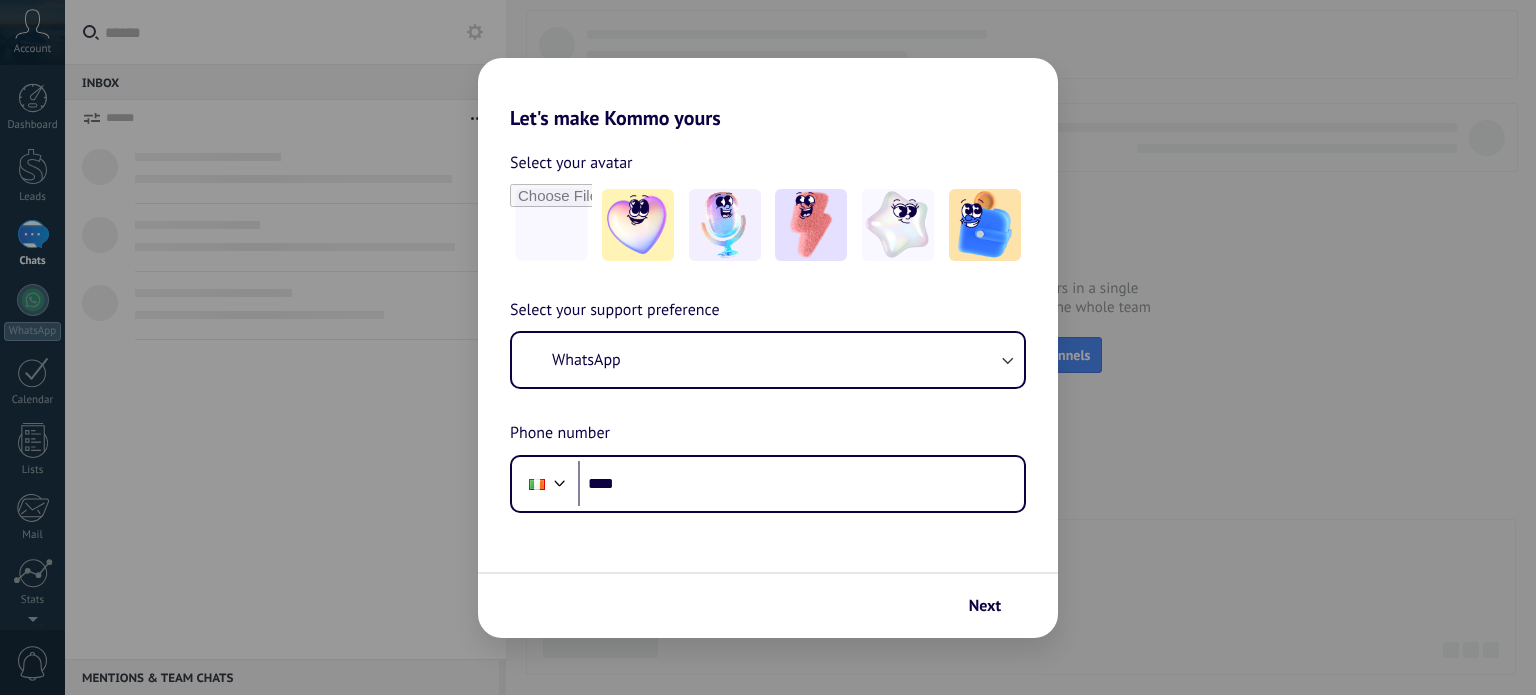 scroll, scrollTop: 0, scrollLeft: 0, axis: both 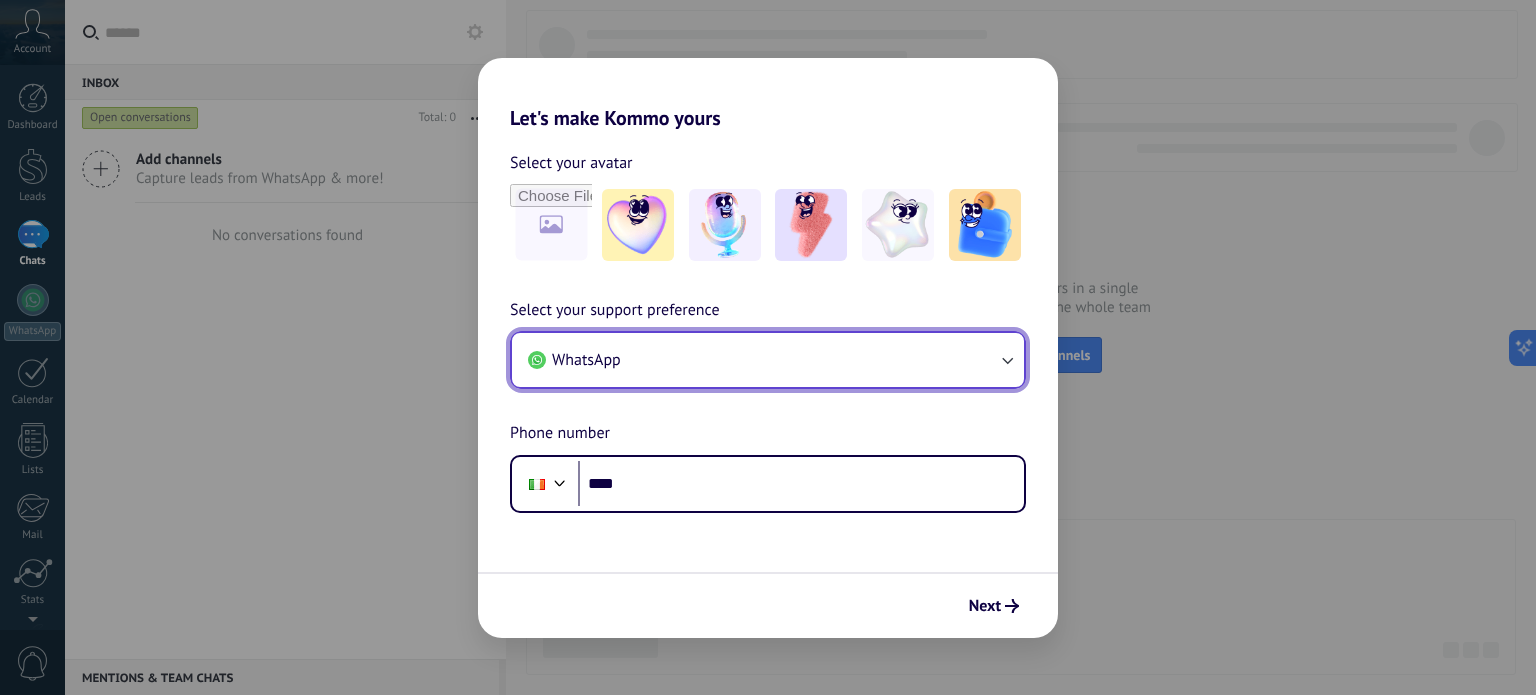 click on "WhatsApp" at bounding box center (768, 360) 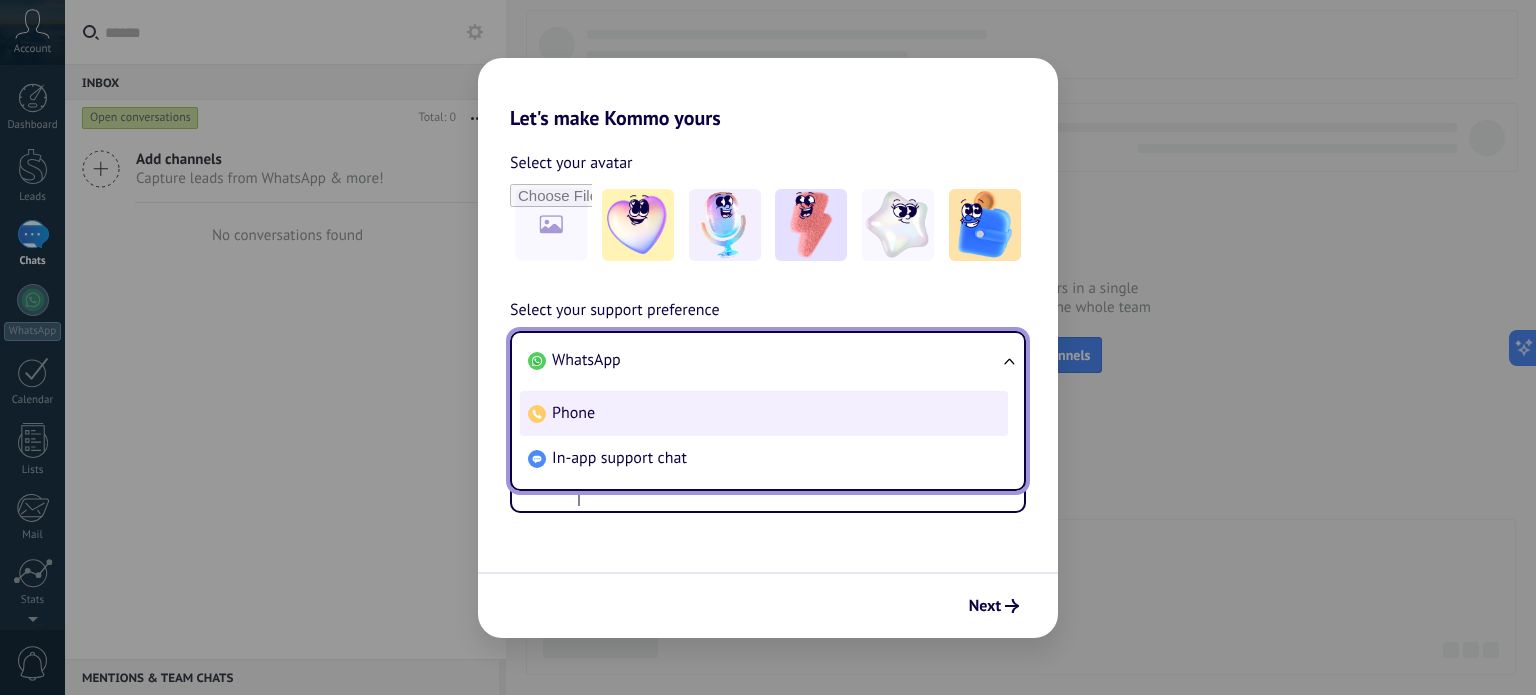 click on "Phone" at bounding box center (764, 413) 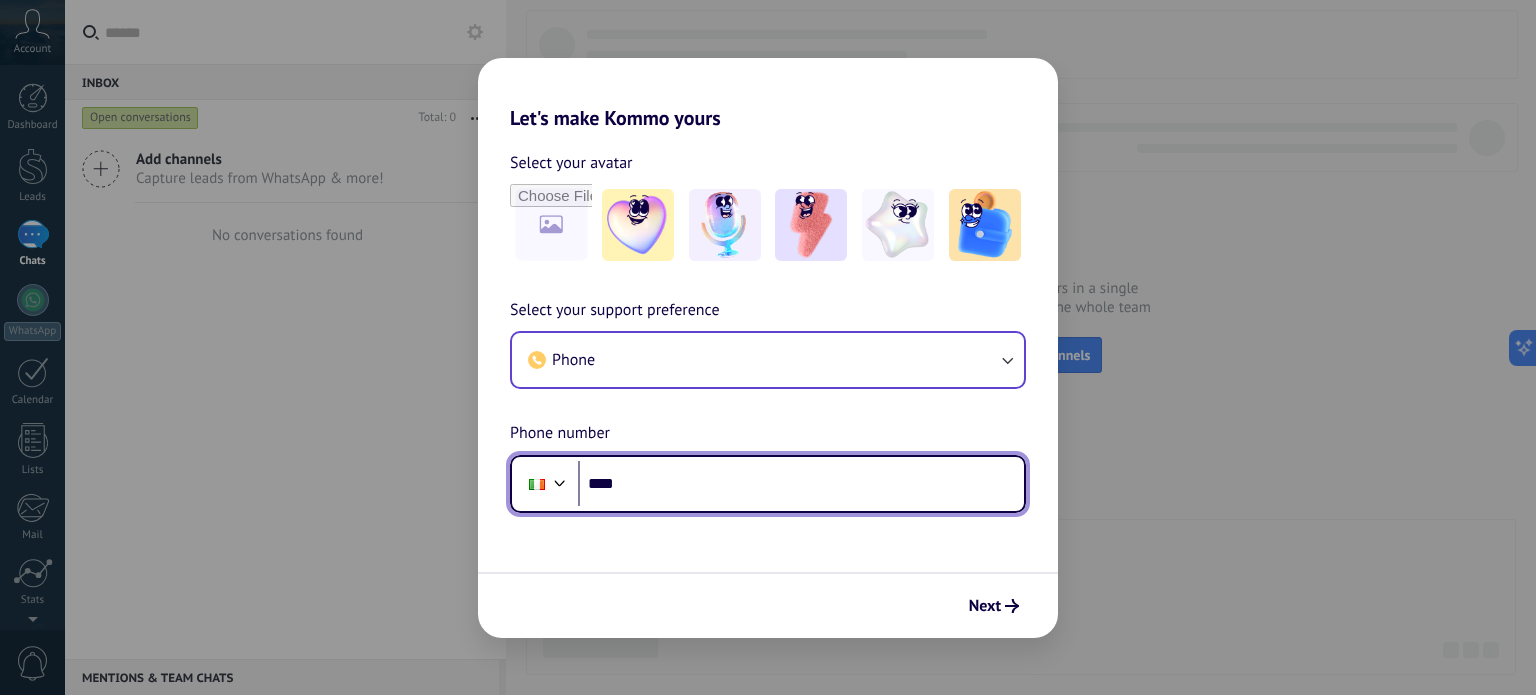 click at bounding box center [560, 481] 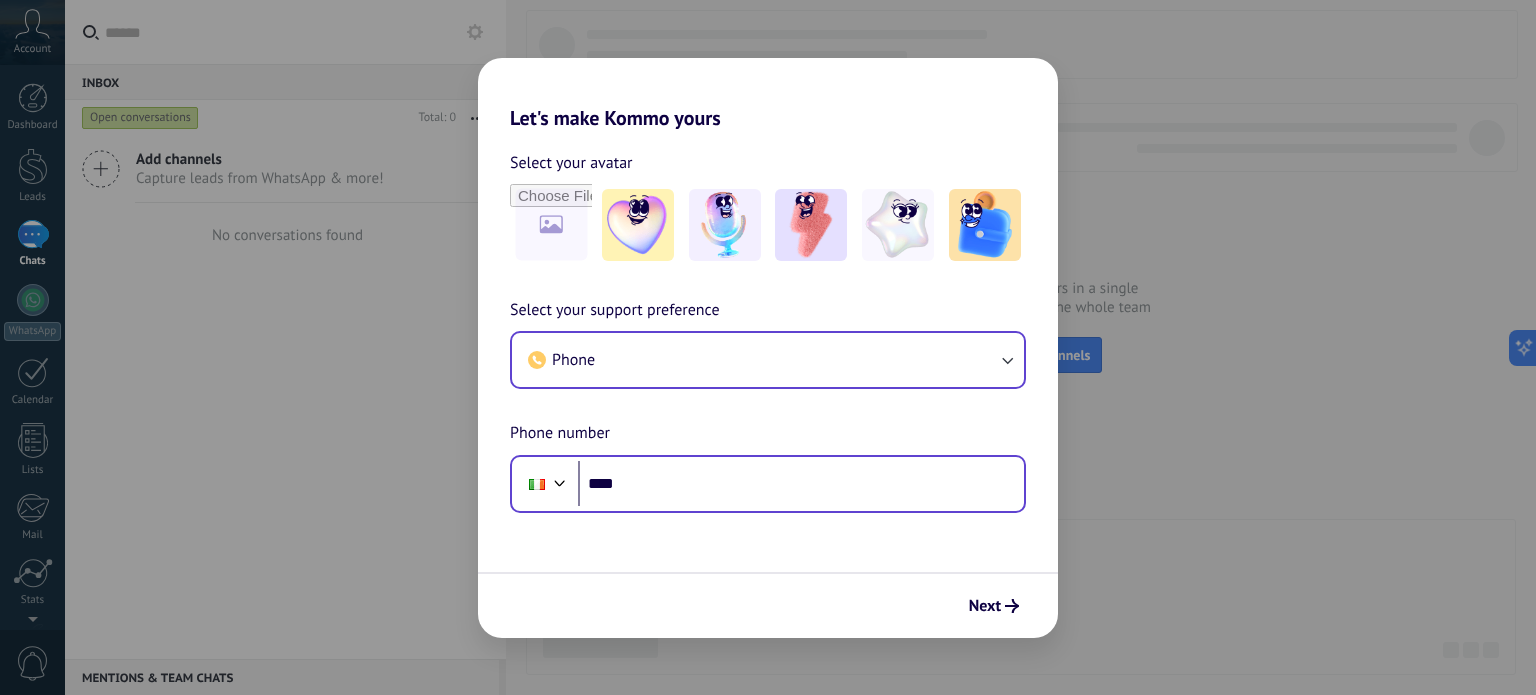 scroll, scrollTop: 48, scrollLeft: 0, axis: vertical 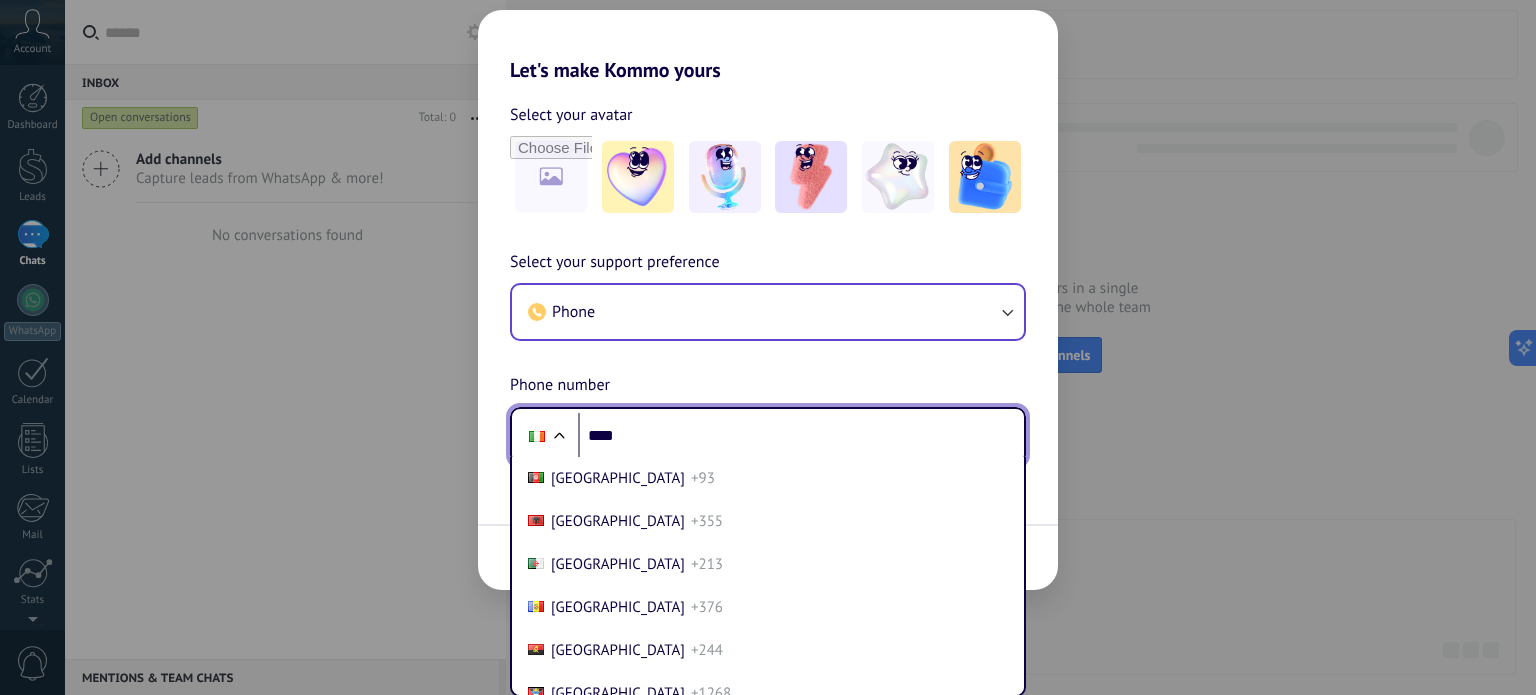 click on "Select your support preference Phone Phone number Phone **** Afghanistan +93 Albania +355 Algeria +213 Andorra +376 Angola +244 Antigua and Barbuda +1268 Argentina +54 Armenia +374 Aruba +297 Australia +61 Austria +43 Azerbaijan +994 Bahamas +1242 Bahrain +973 Bangladesh +880 Barbados +1246 Belarus +375 Belgium +32 Belize +501 Benin +229 Bhutan +975 Bolivia +591 Bosnia and Herzegovina +387 Botswana +267 Brazil +55 British Indian Ocean Territory +246 Brunei +673 Bulgaria +359 Burkina Faso +226 Burundi +257 Cambodia +855 Cameroon +237 Canada +1 Cape Verde +238 Caribbean Netherlands +599 Central African Republic +236 Chad +235 Chile +56 China +86 Colombia +57 Comoros +269 Congo +243 Congo +242 Costa Rica +506 Côte d’Ivoire +225 Croatia +385 Cuba +53 Curaçao +599 Cyprus +357 Czech Republic +420 Denmark +45 Djibouti +253 Dominica +1767 Dominican Republic +1 Ecuador +593 Egypt +20 El Salvador +503 Equatorial Guinea +240 Eritrea +291 Estonia +372 Ethiopia +251 Fiji +679 Finland +358 France +33 French Guiana +594" at bounding box center (768, 357) 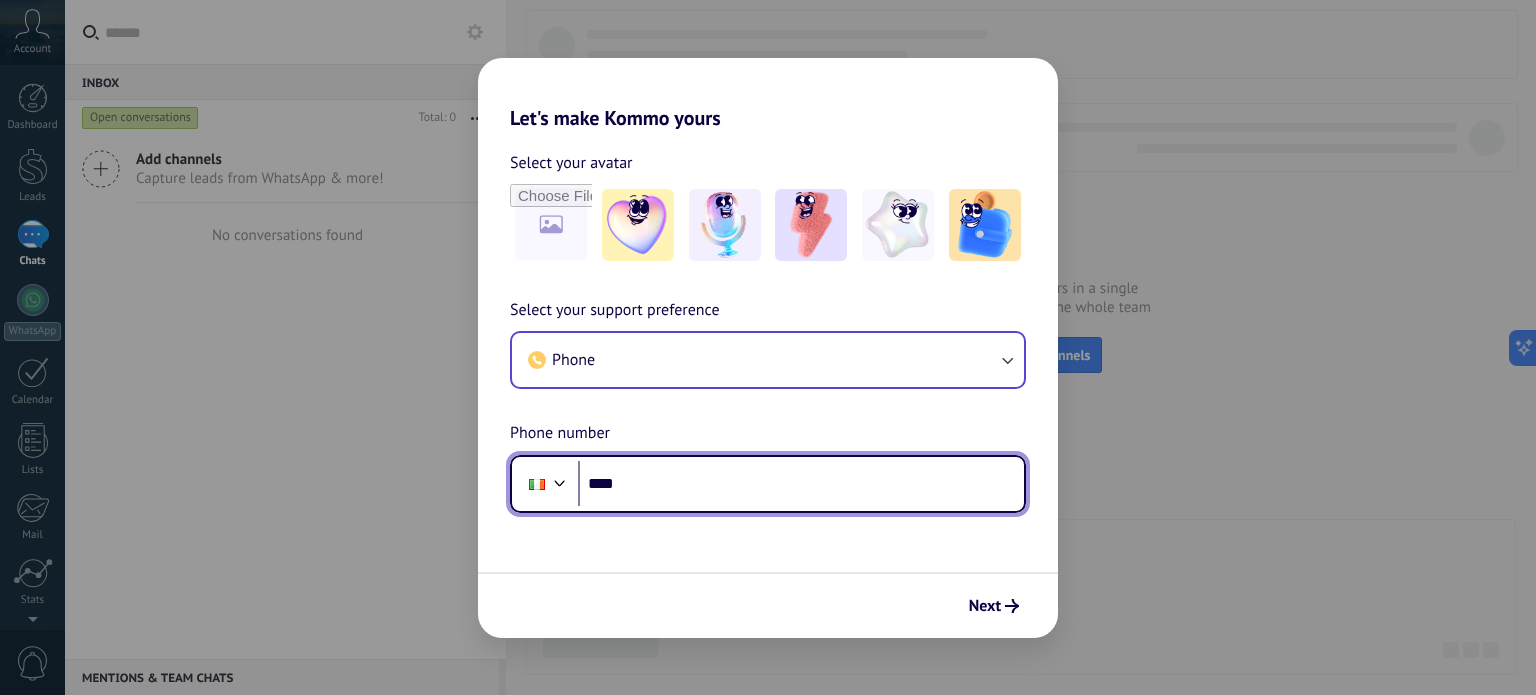 drag, startPoint x: 625, startPoint y: 486, endPoint x: 556, endPoint y: 483, distance: 69.065186 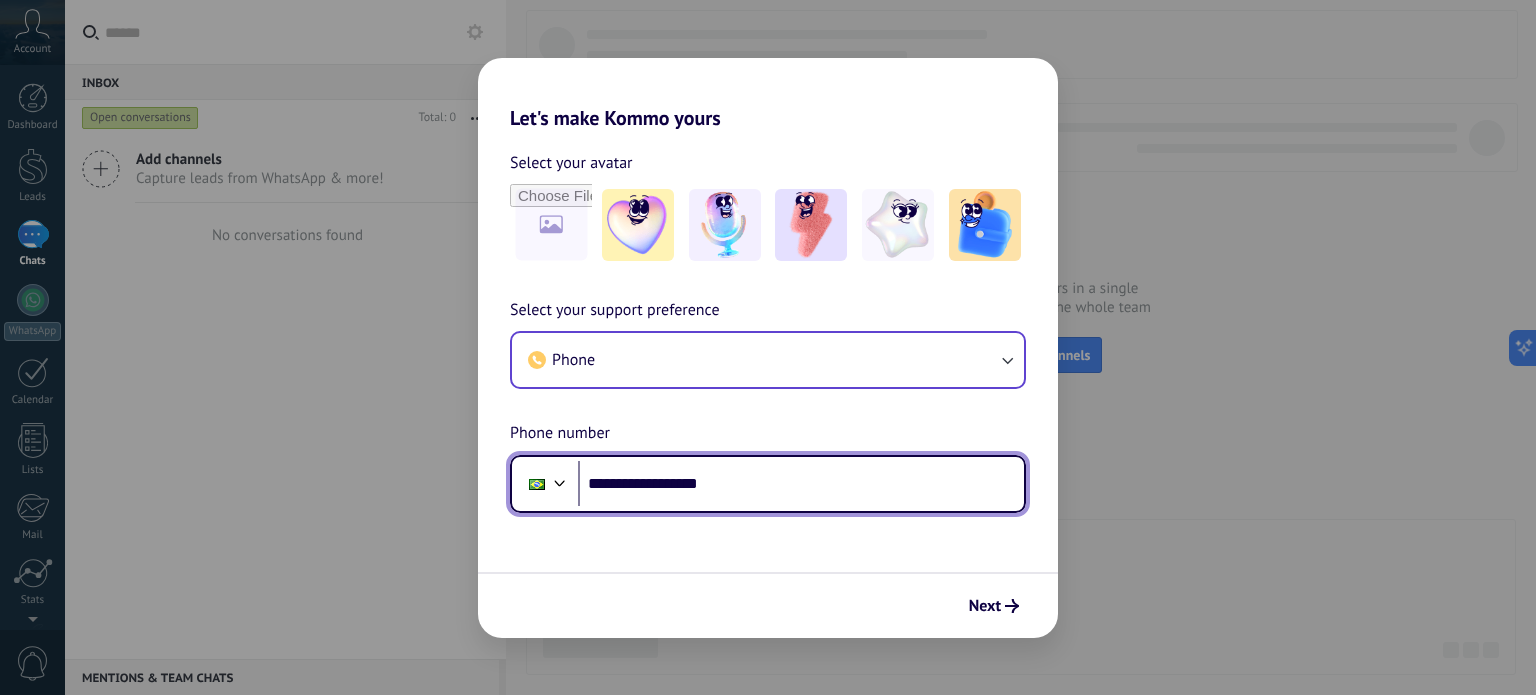type on "**********" 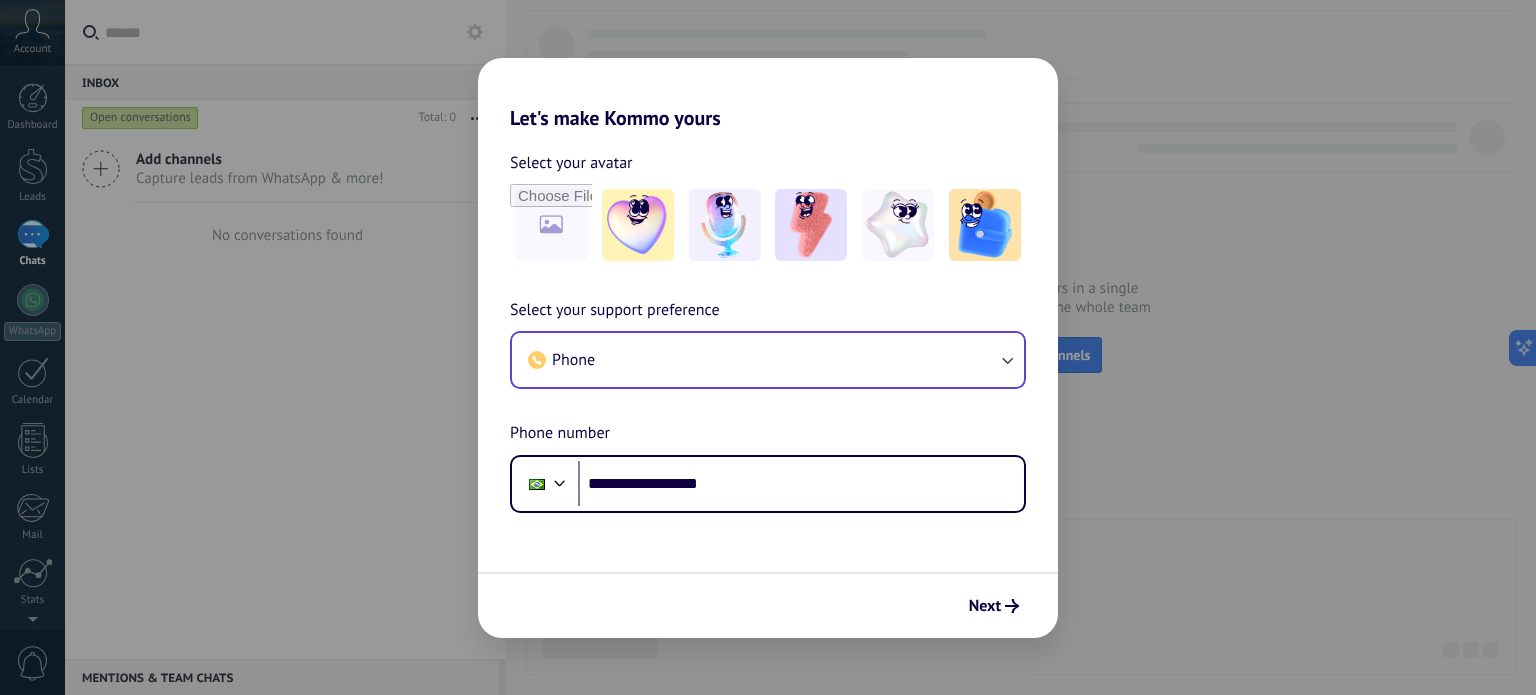 click on "Next" at bounding box center [768, 605] 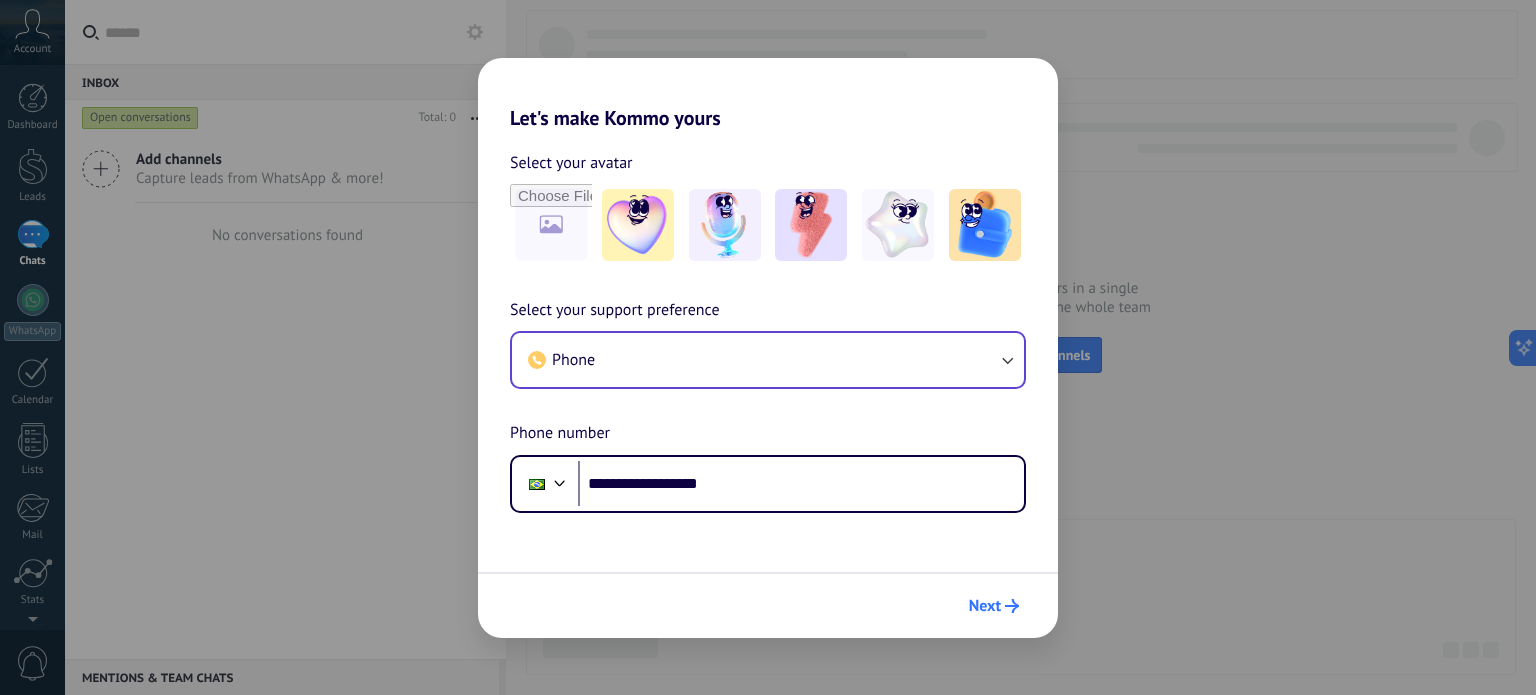 click 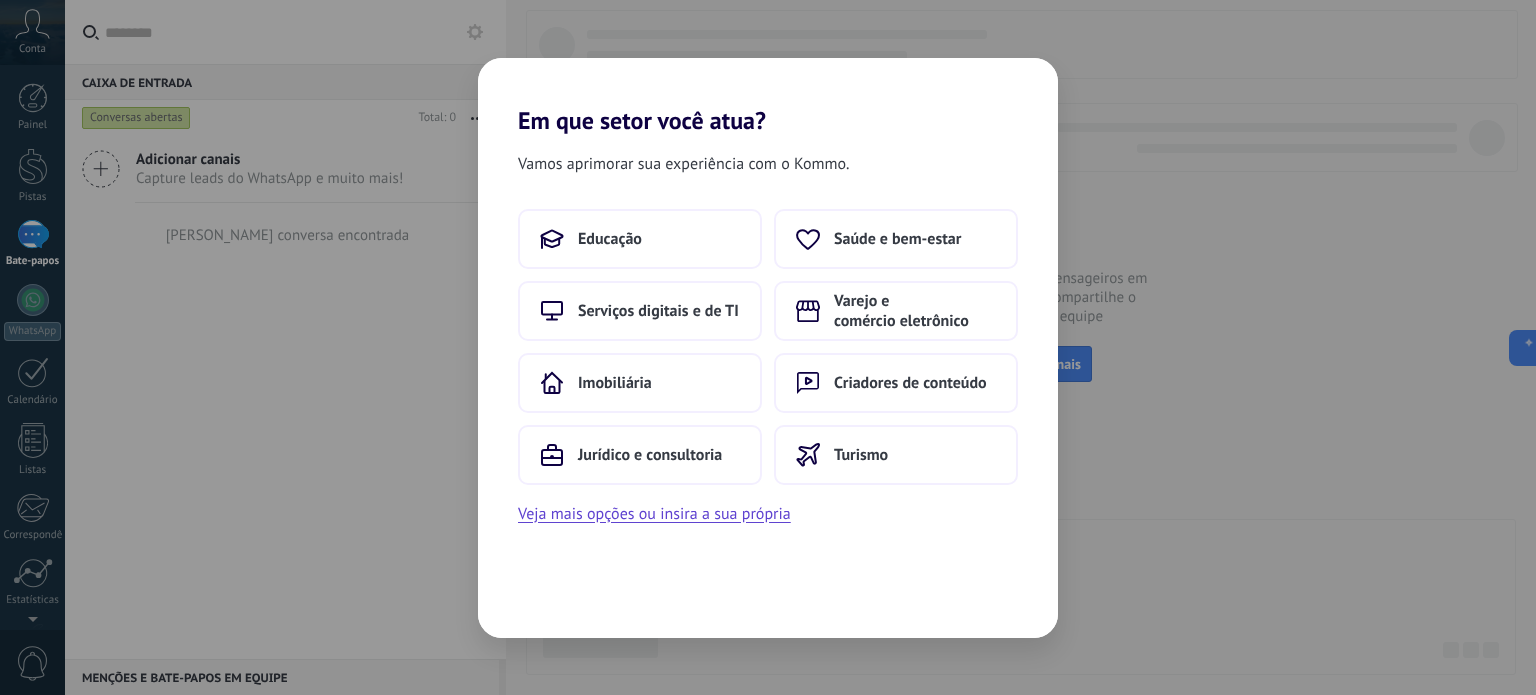 click on "Vamos aprimorar sua experiência com o Kommo. Educação Saúde e bem-estar Serviços digitais e de TI Varejo e comércio eletrônico Imobiliária Criadores de conteúdo Jurídico e consultoria Turismo Veja mais opções ou insira a sua própria" at bounding box center [768, 386] 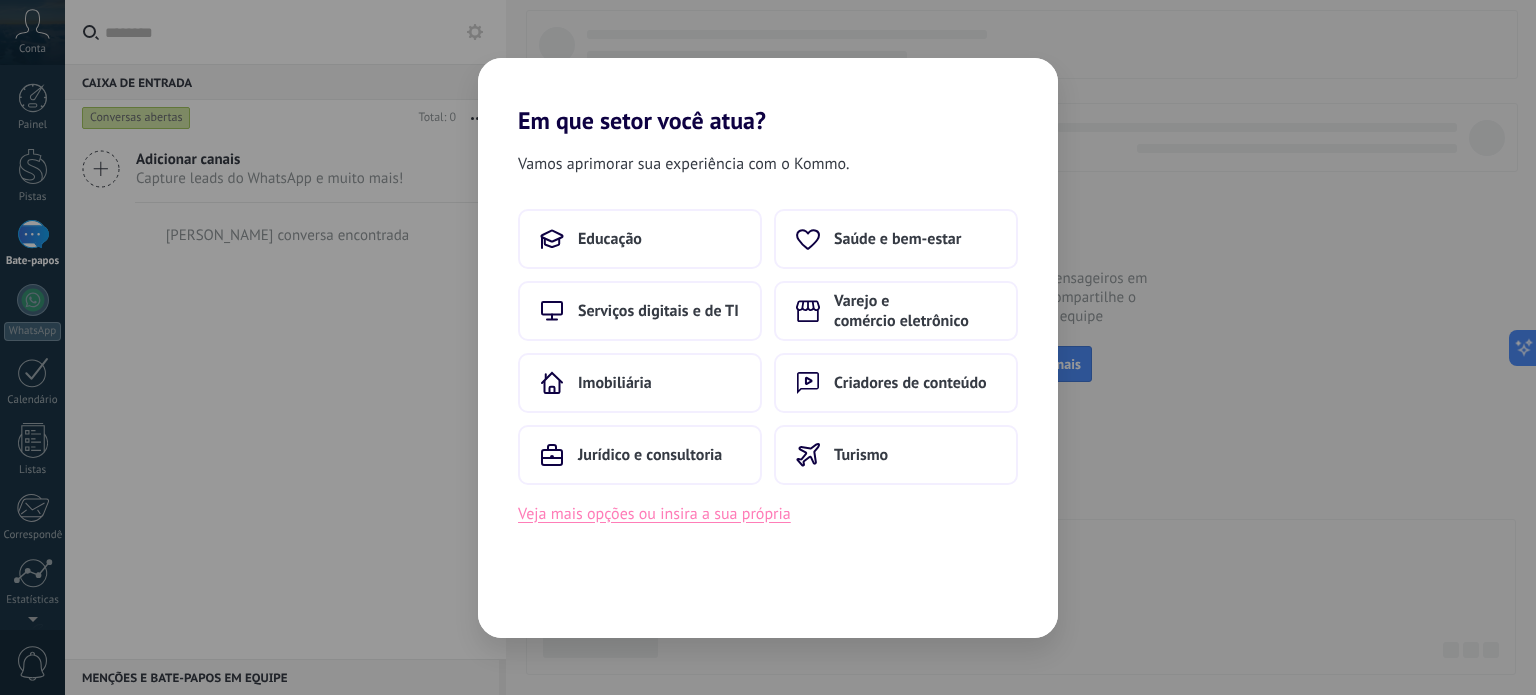 click on "Veja mais opções ou insira a sua própria" at bounding box center [654, 514] 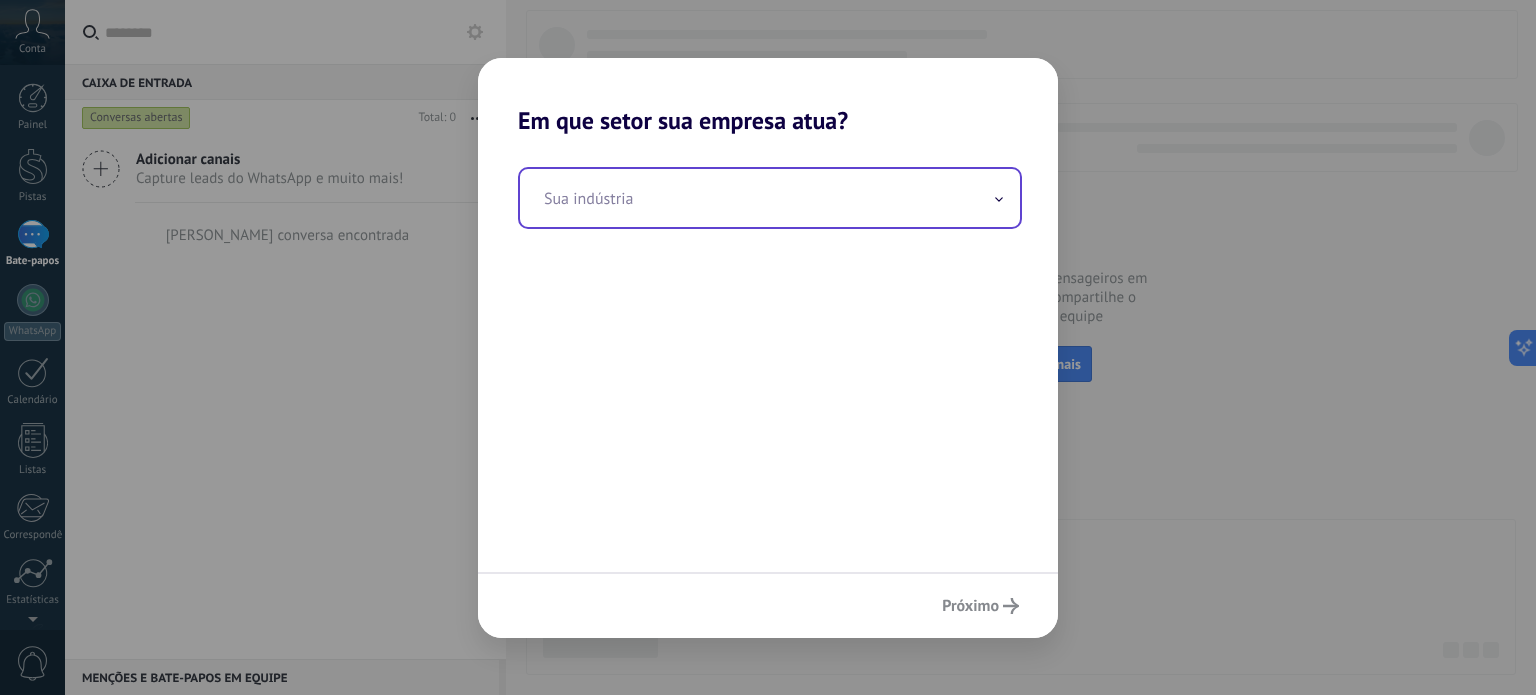 click at bounding box center (770, 198) 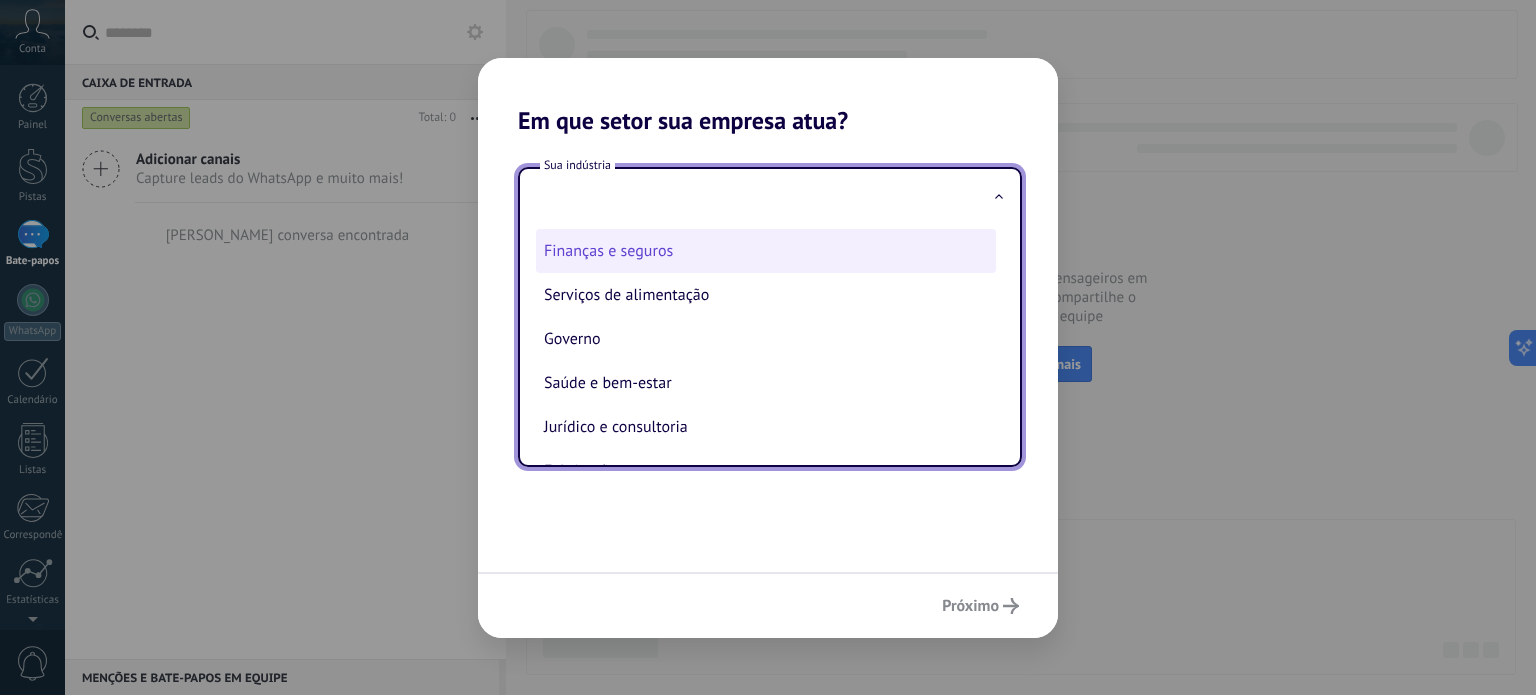 scroll, scrollTop: 143, scrollLeft: 0, axis: vertical 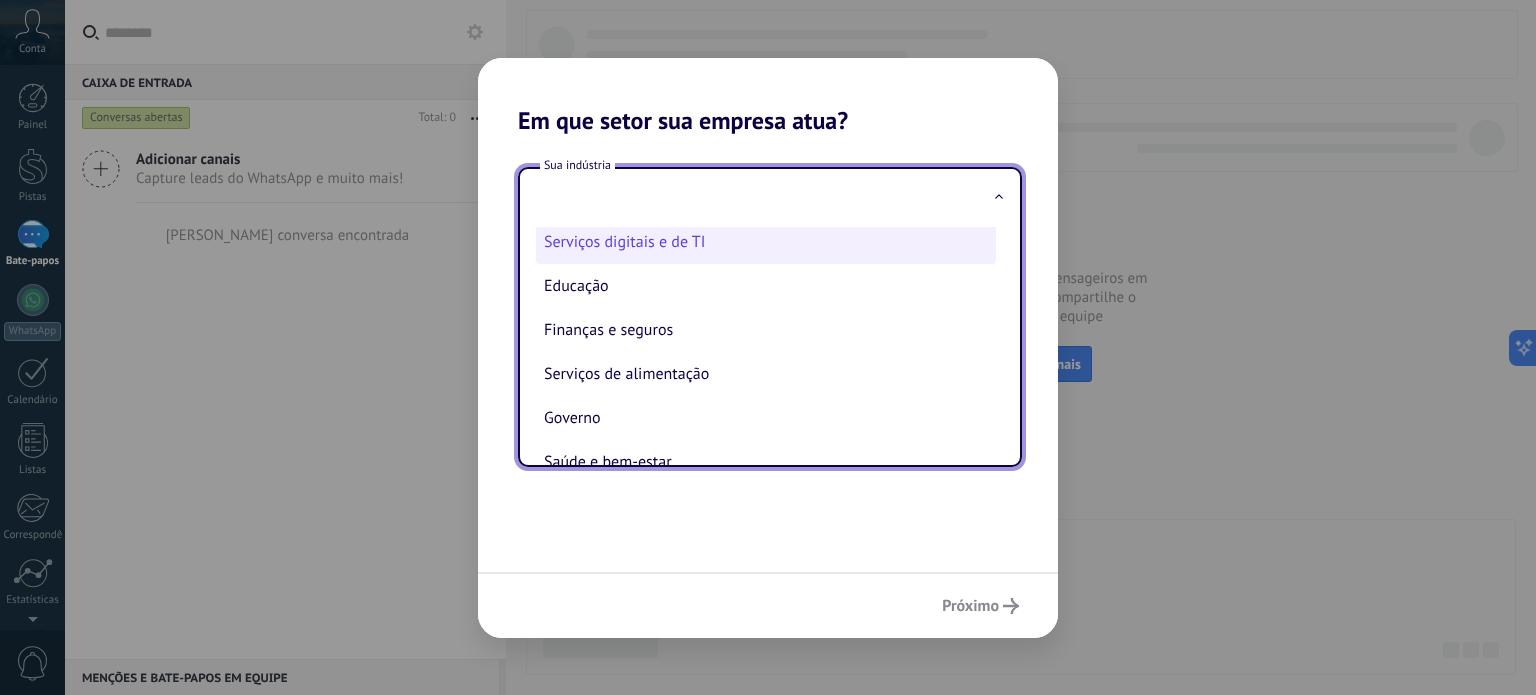 click on "Serviços digitais e de TI" at bounding box center (624, 242) 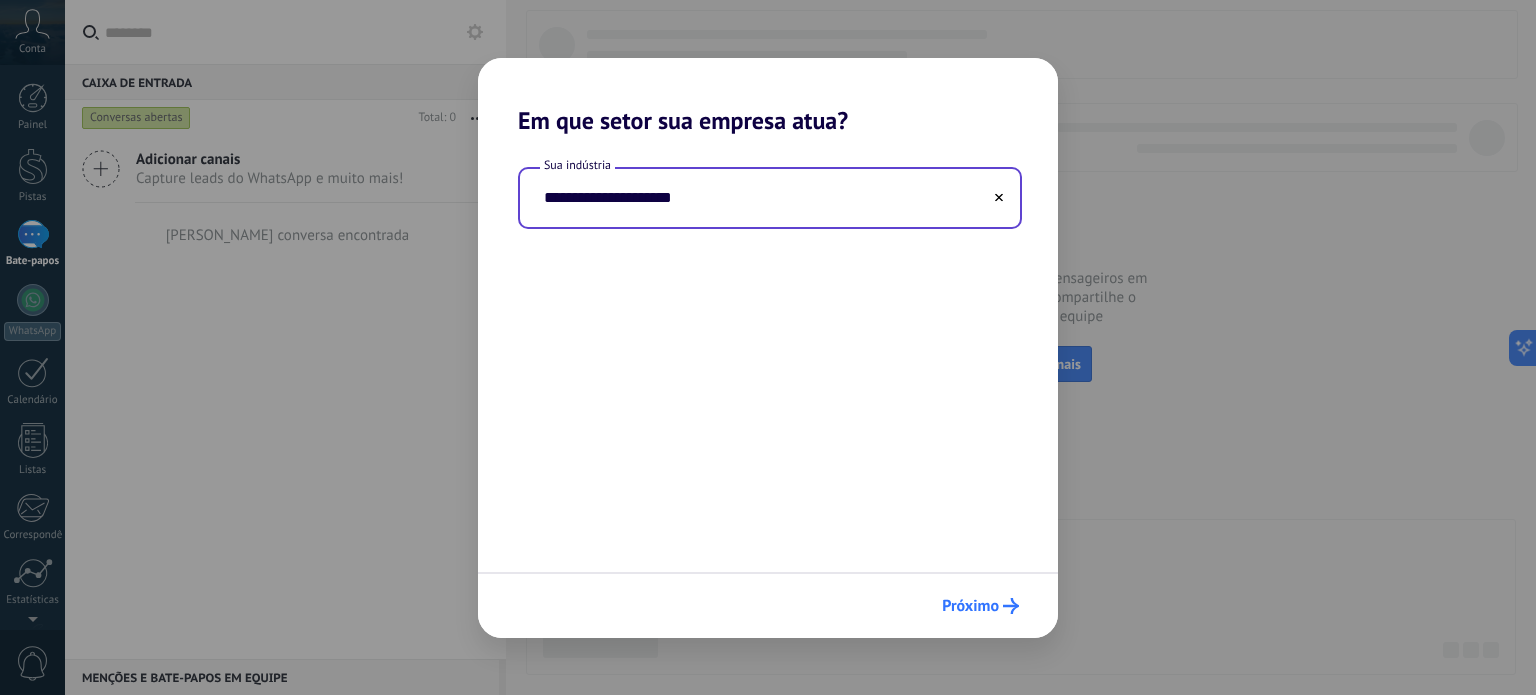 click on "Próximo" at bounding box center [980, 606] 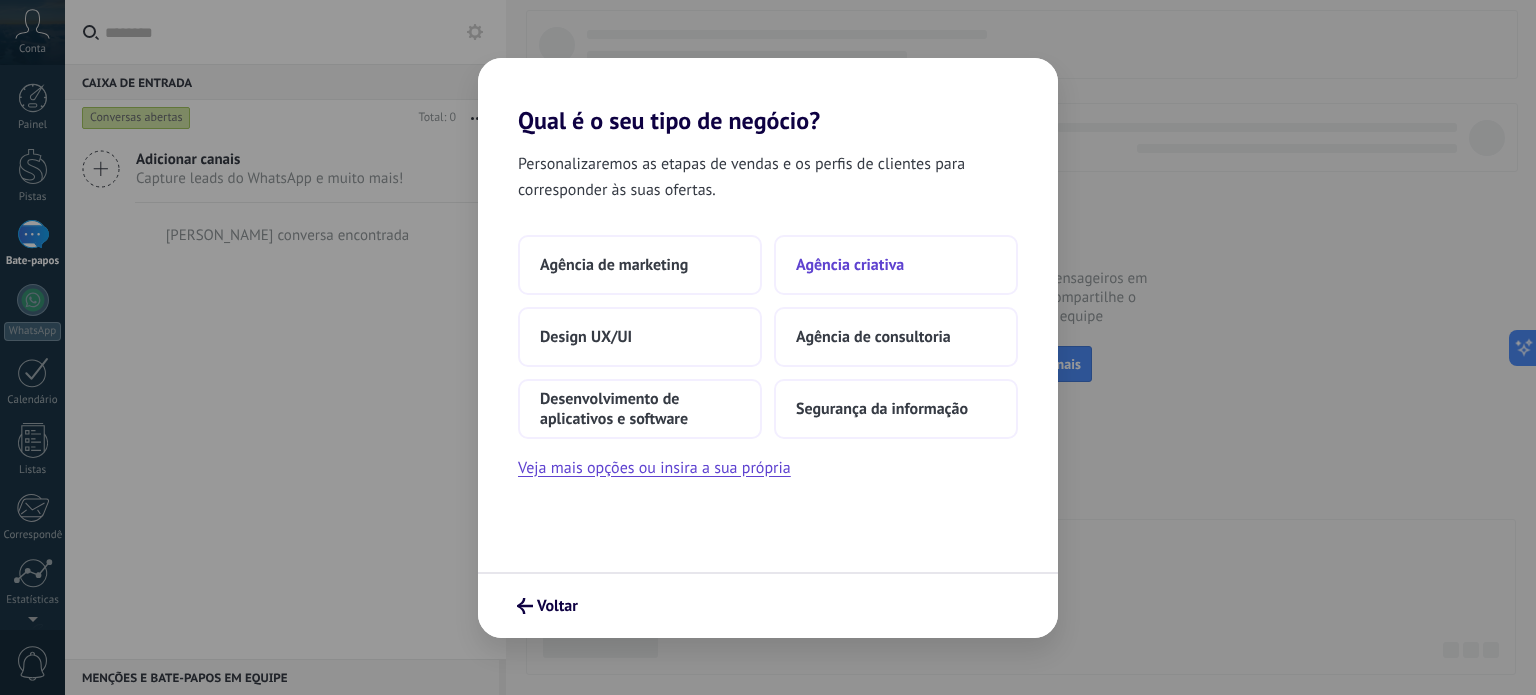 click on "Agência criativa" at bounding box center [896, 265] 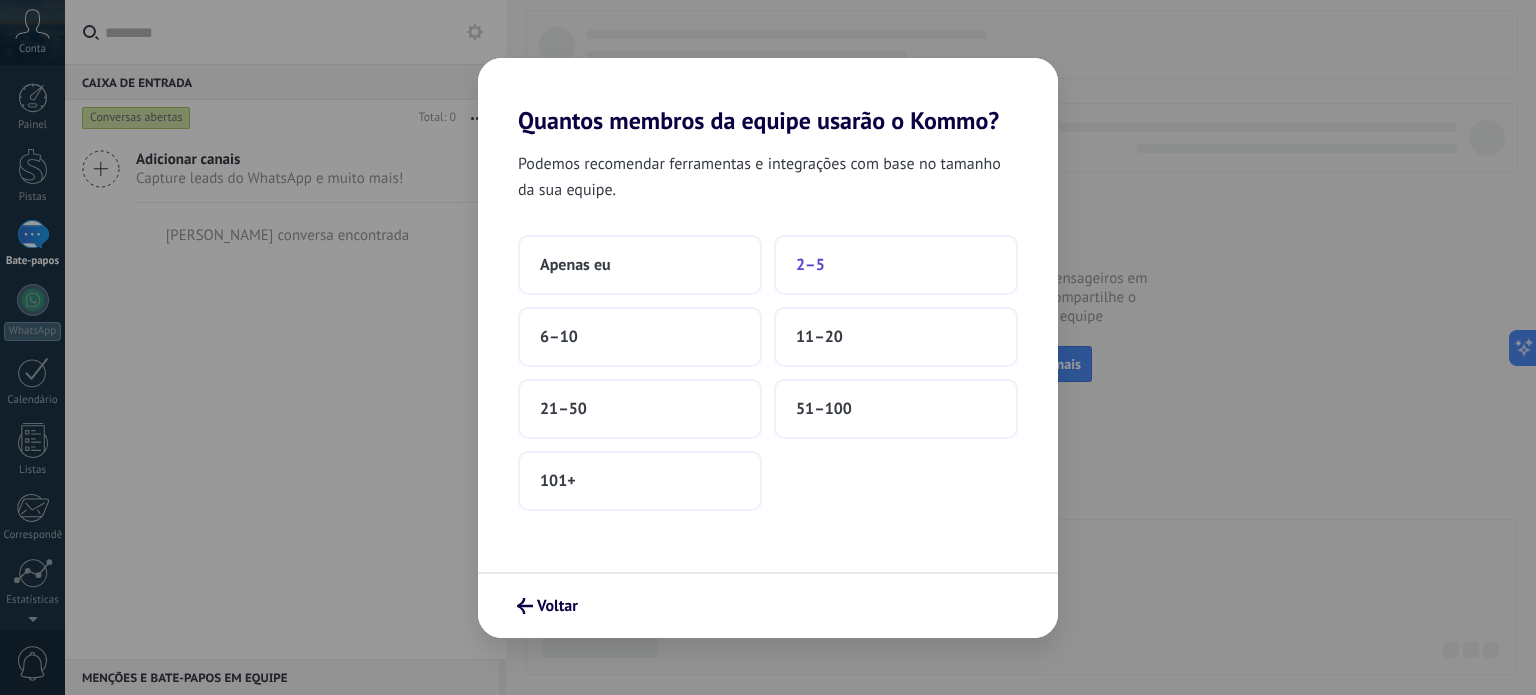 click on "2–5" at bounding box center [896, 265] 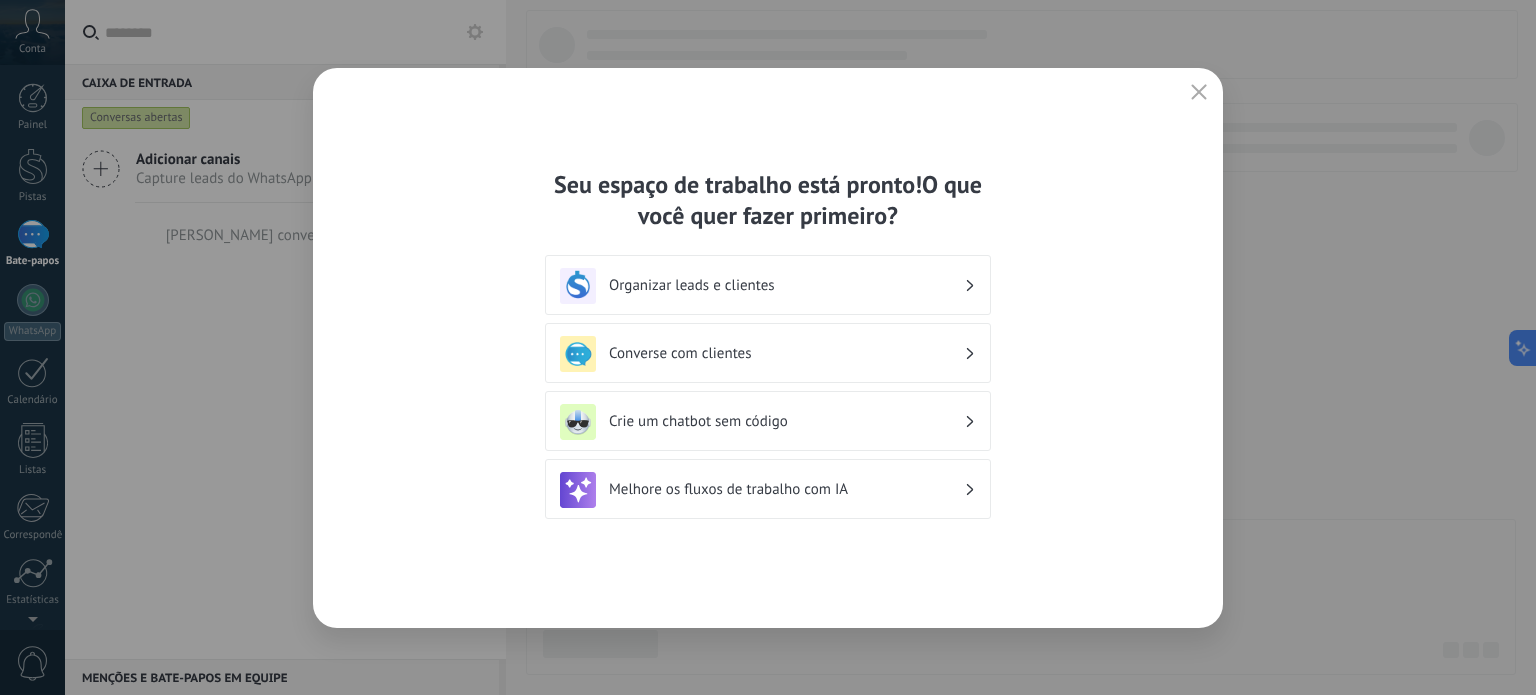 click 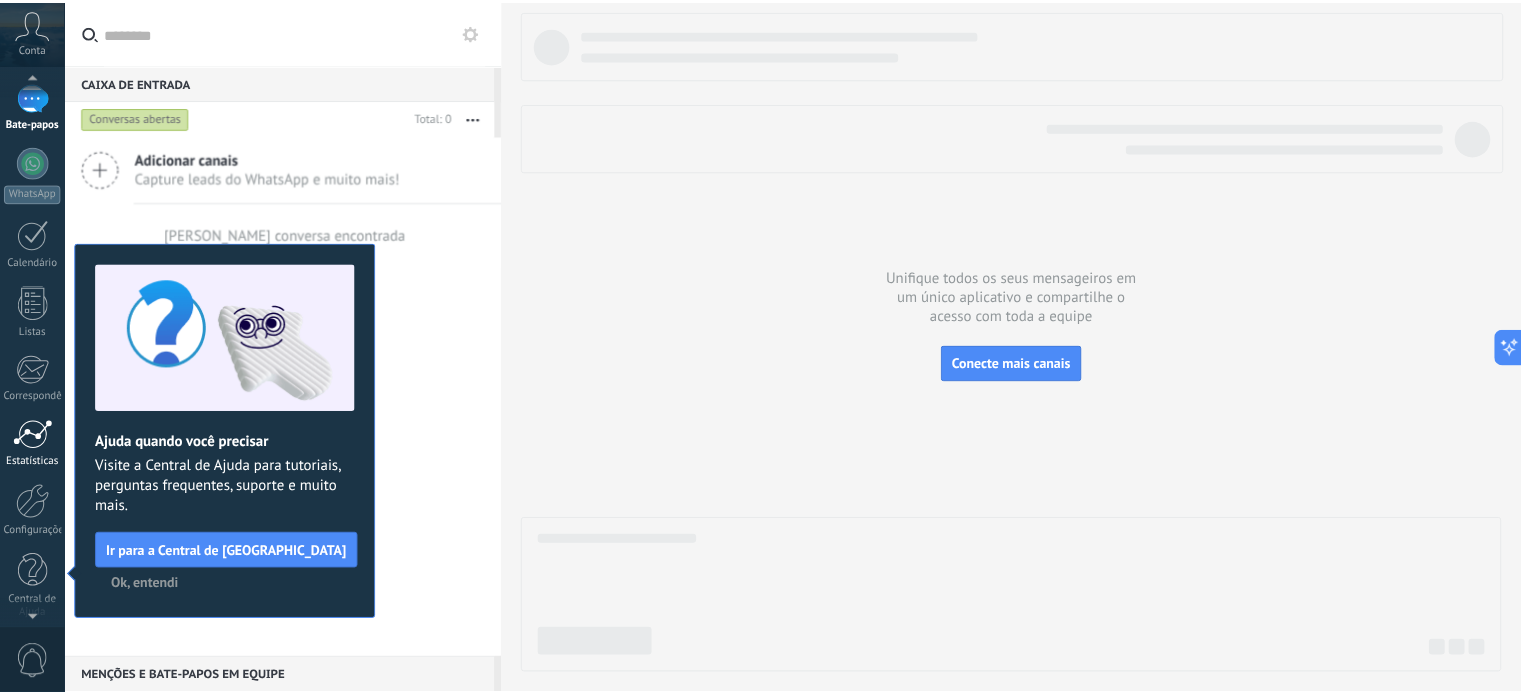scroll, scrollTop: 148, scrollLeft: 0, axis: vertical 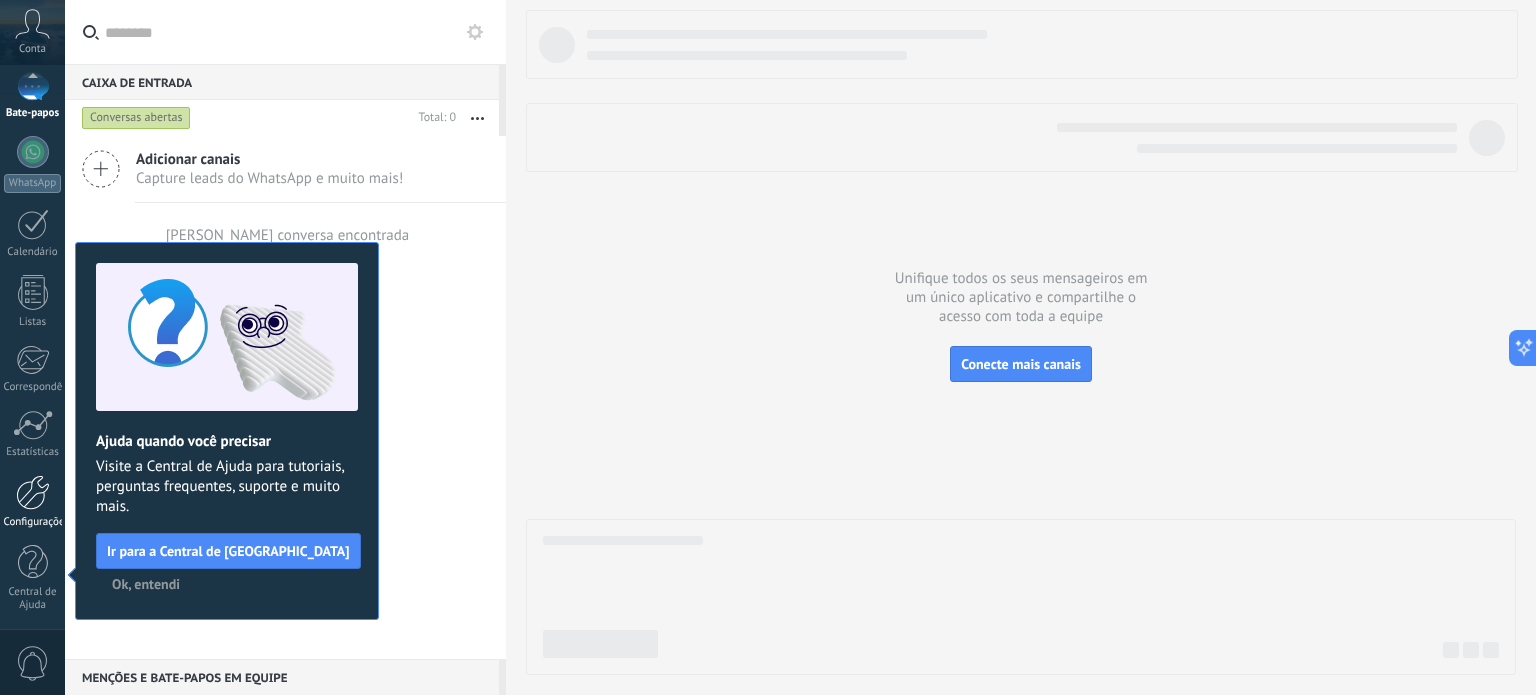 click on "Configurações" at bounding box center [37, 522] 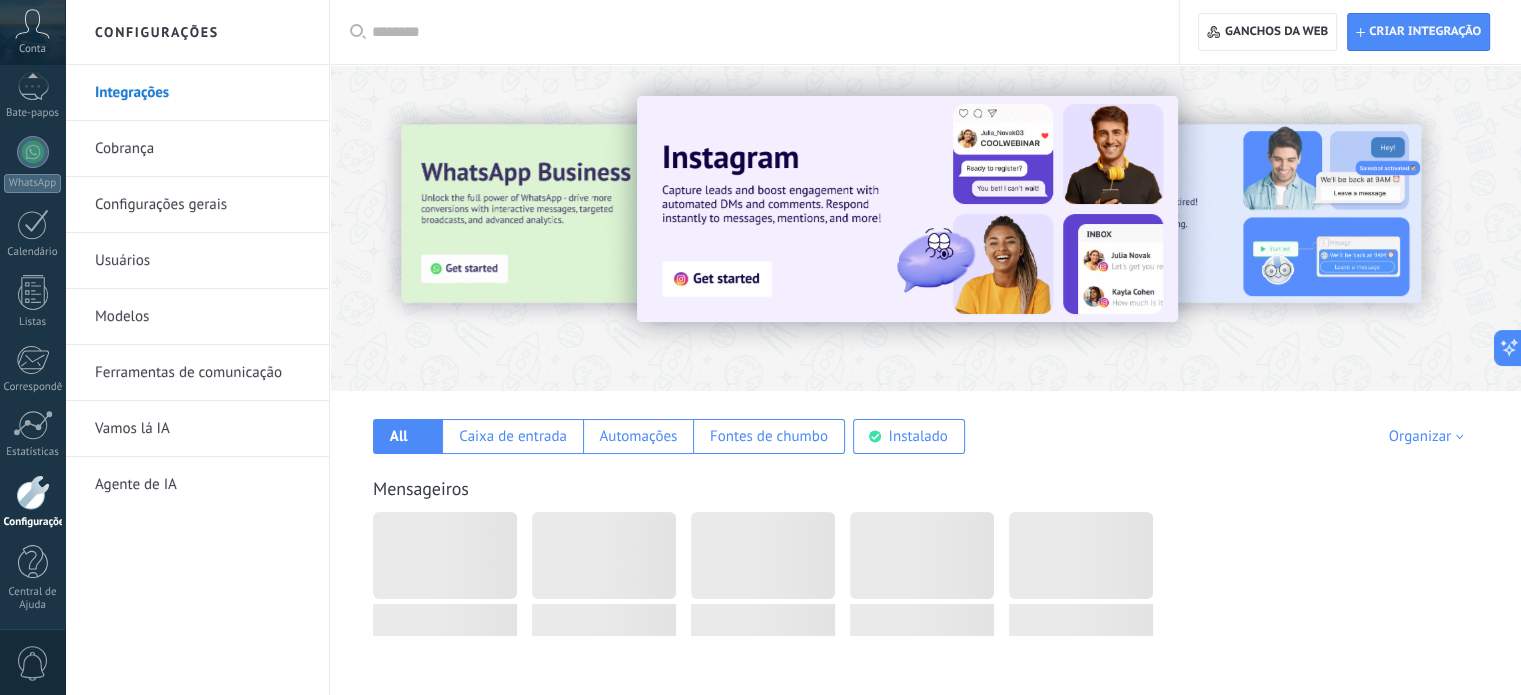 click on "Configurações gerais" at bounding box center (161, 204) 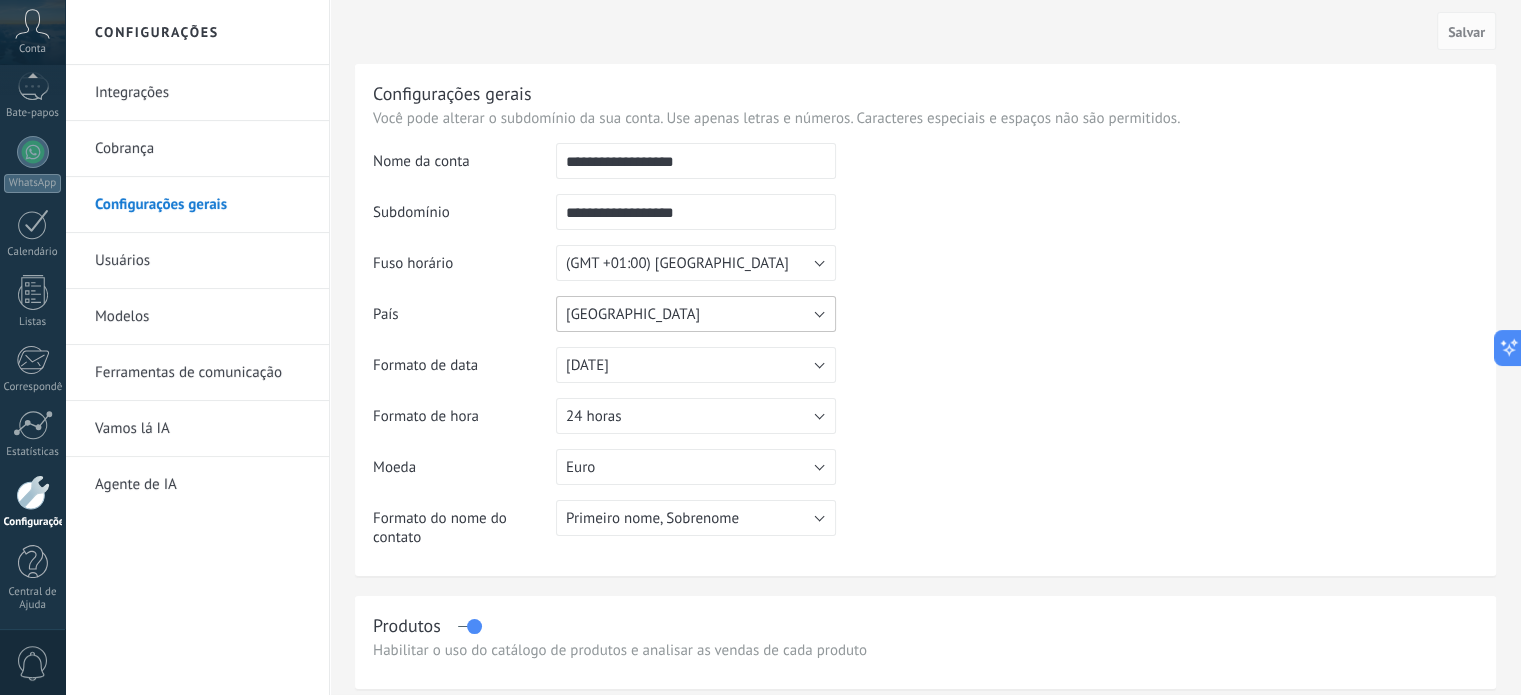 click on "Irlanda" at bounding box center (696, 314) 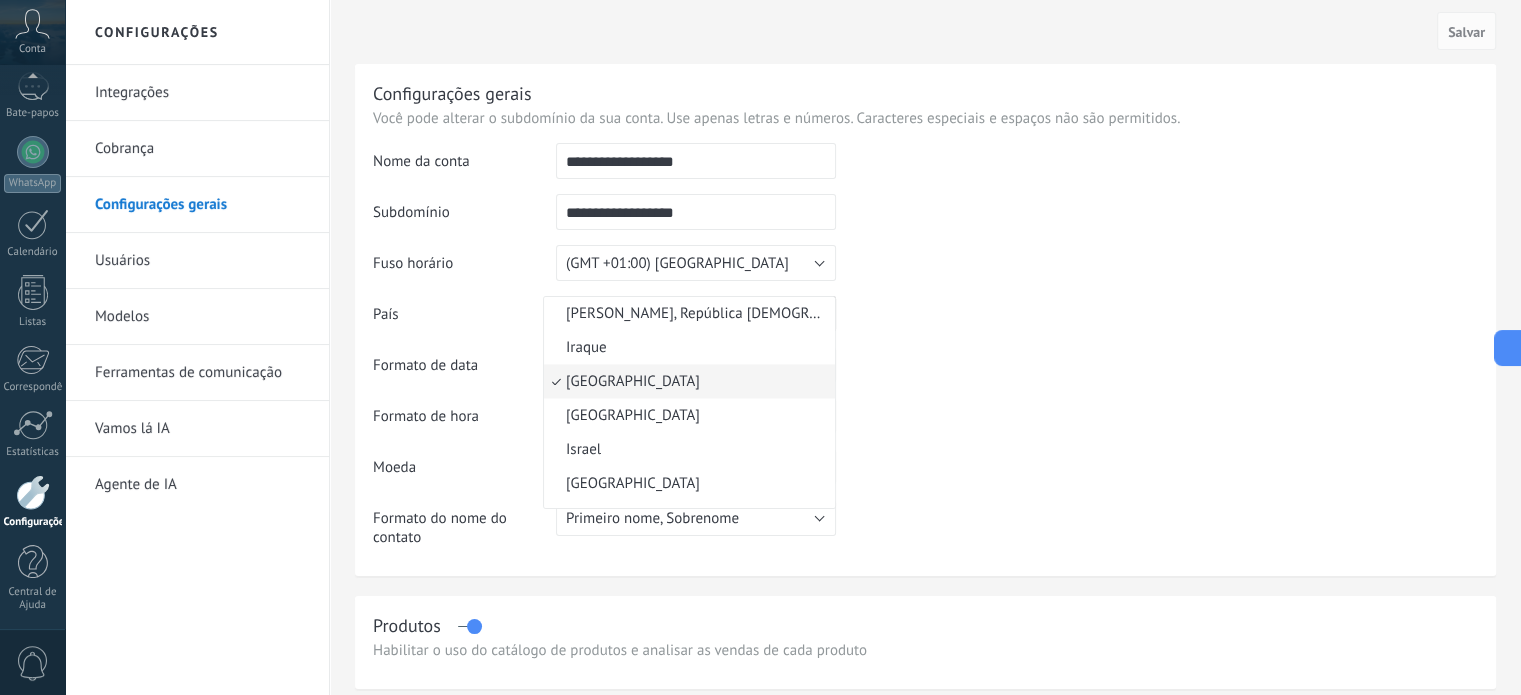 type 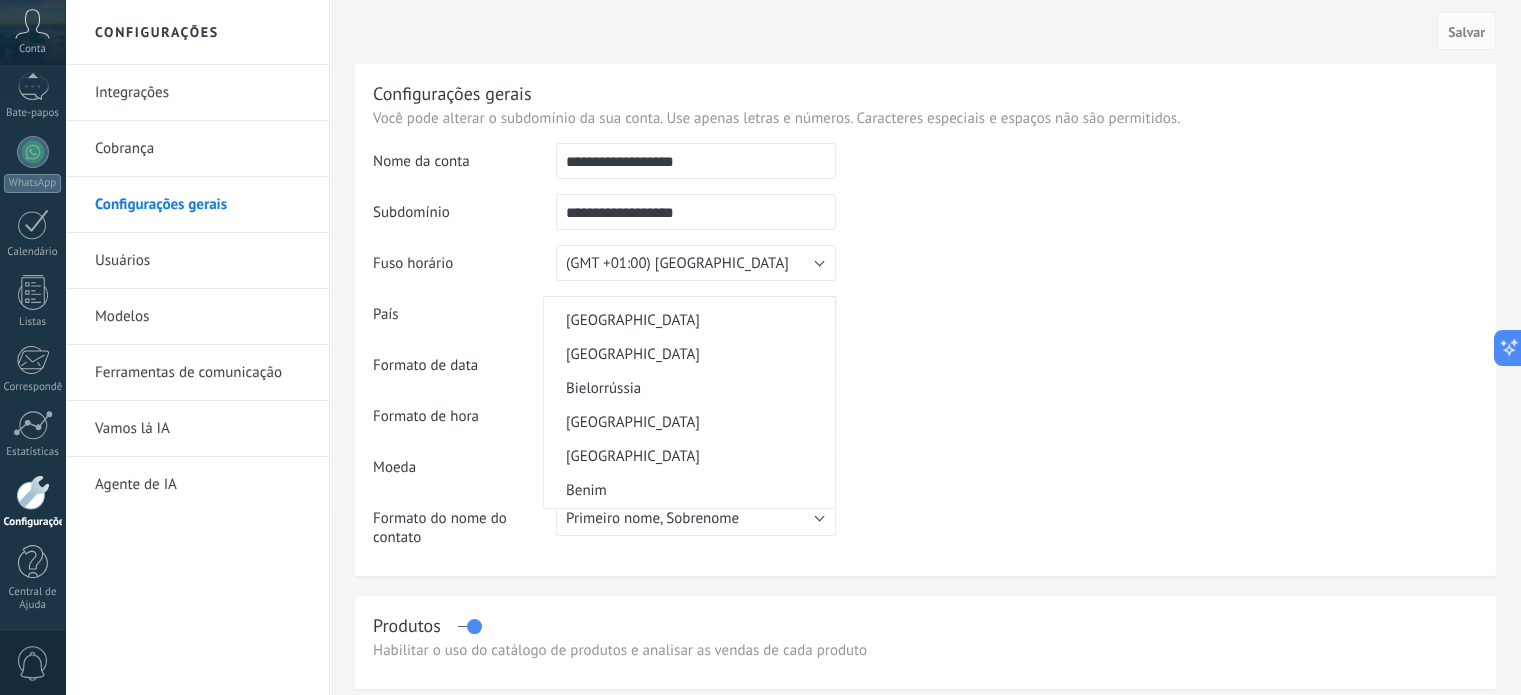scroll, scrollTop: 567, scrollLeft: 0, axis: vertical 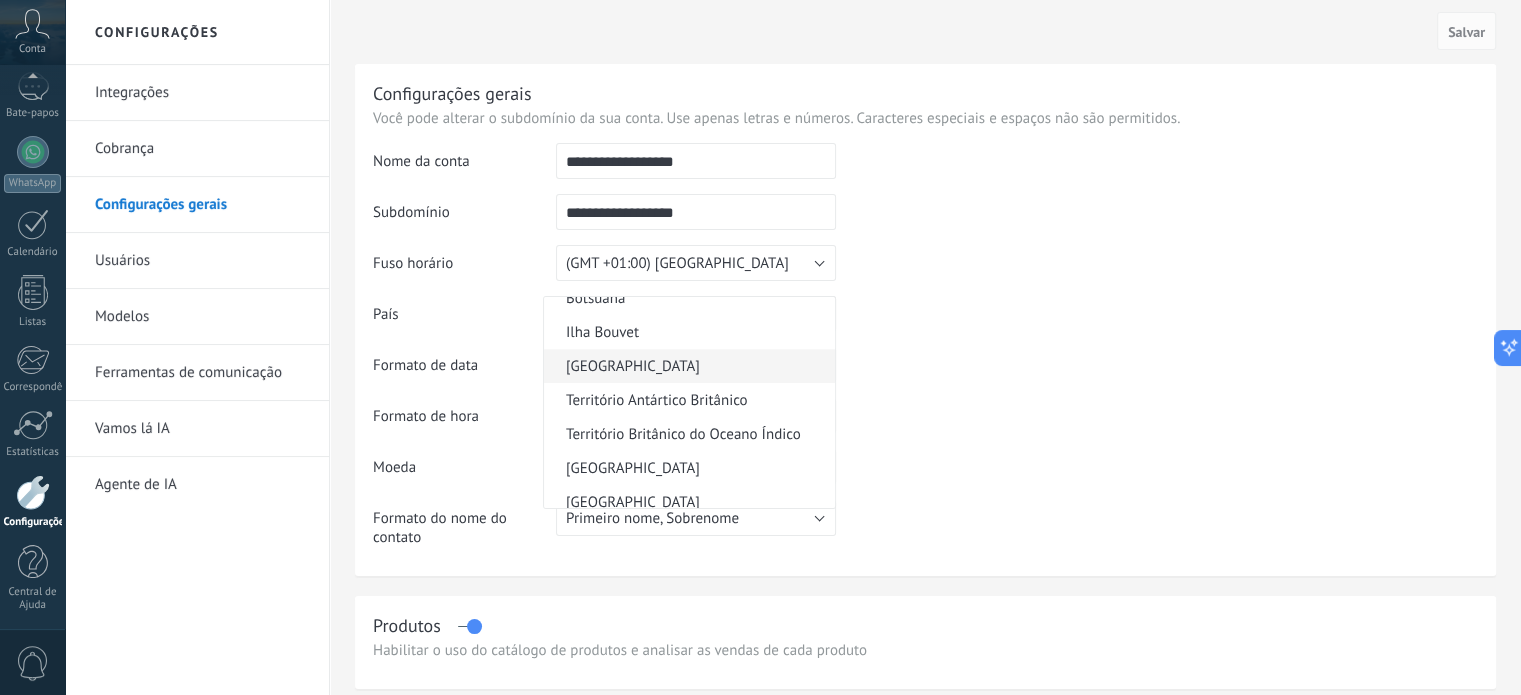 click on "[GEOGRAPHIC_DATA]" at bounding box center (686, 366) 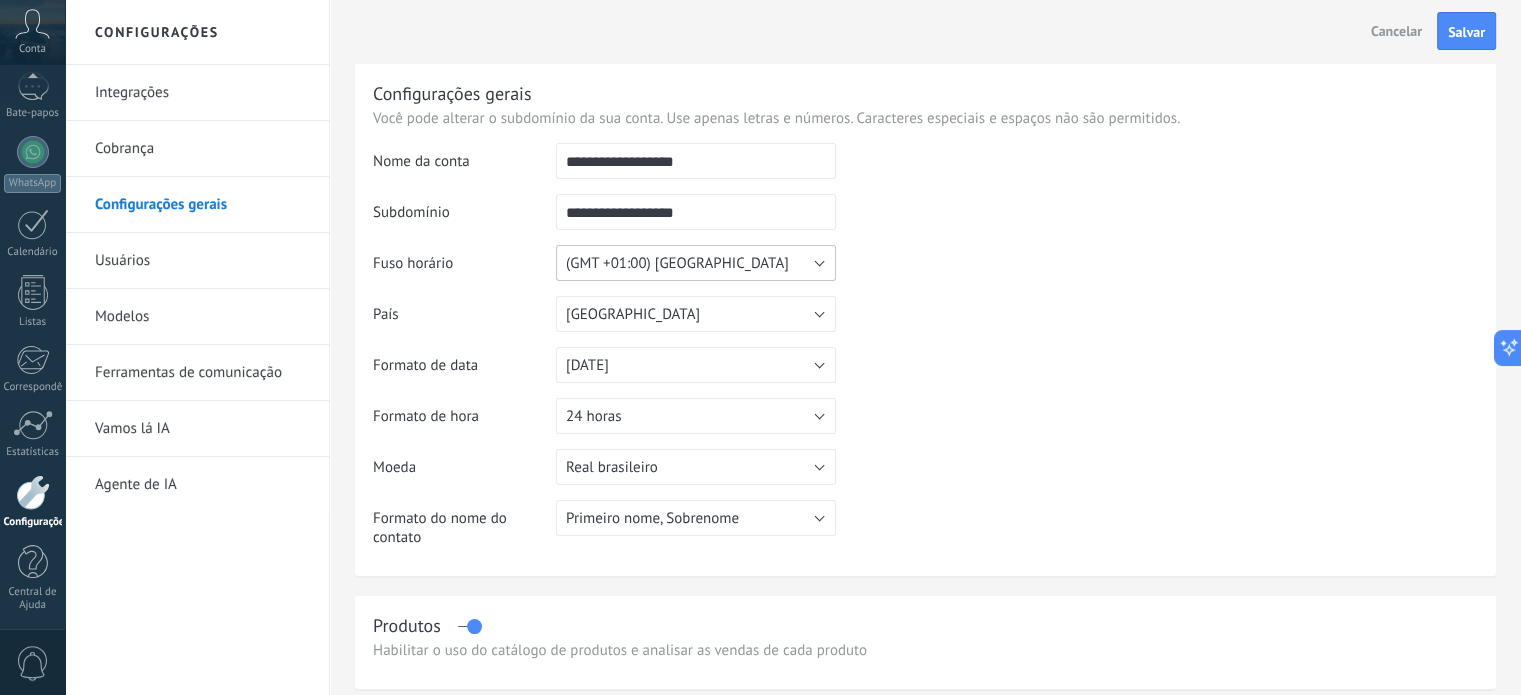 click on "(GMT +01:00) [GEOGRAPHIC_DATA]" at bounding box center (696, 263) 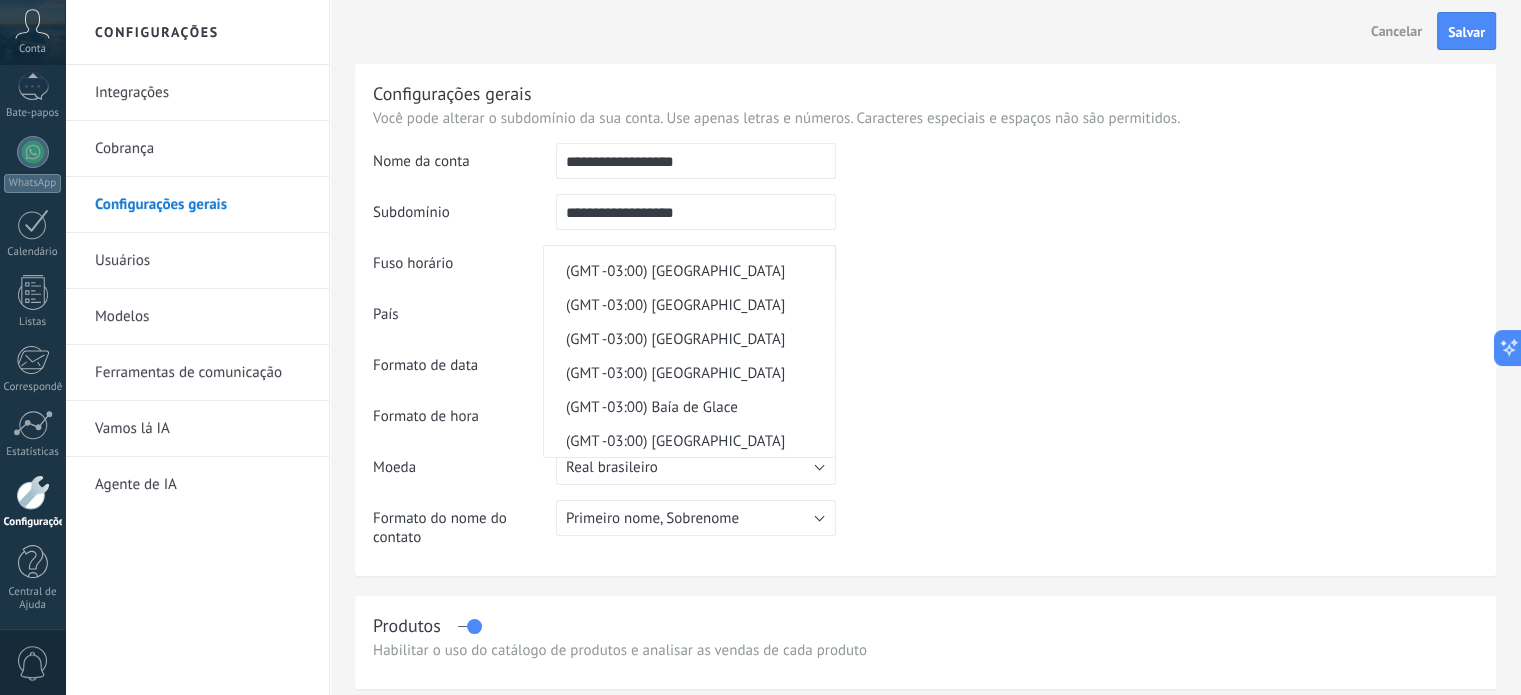 scroll, scrollTop: 9900, scrollLeft: 0, axis: vertical 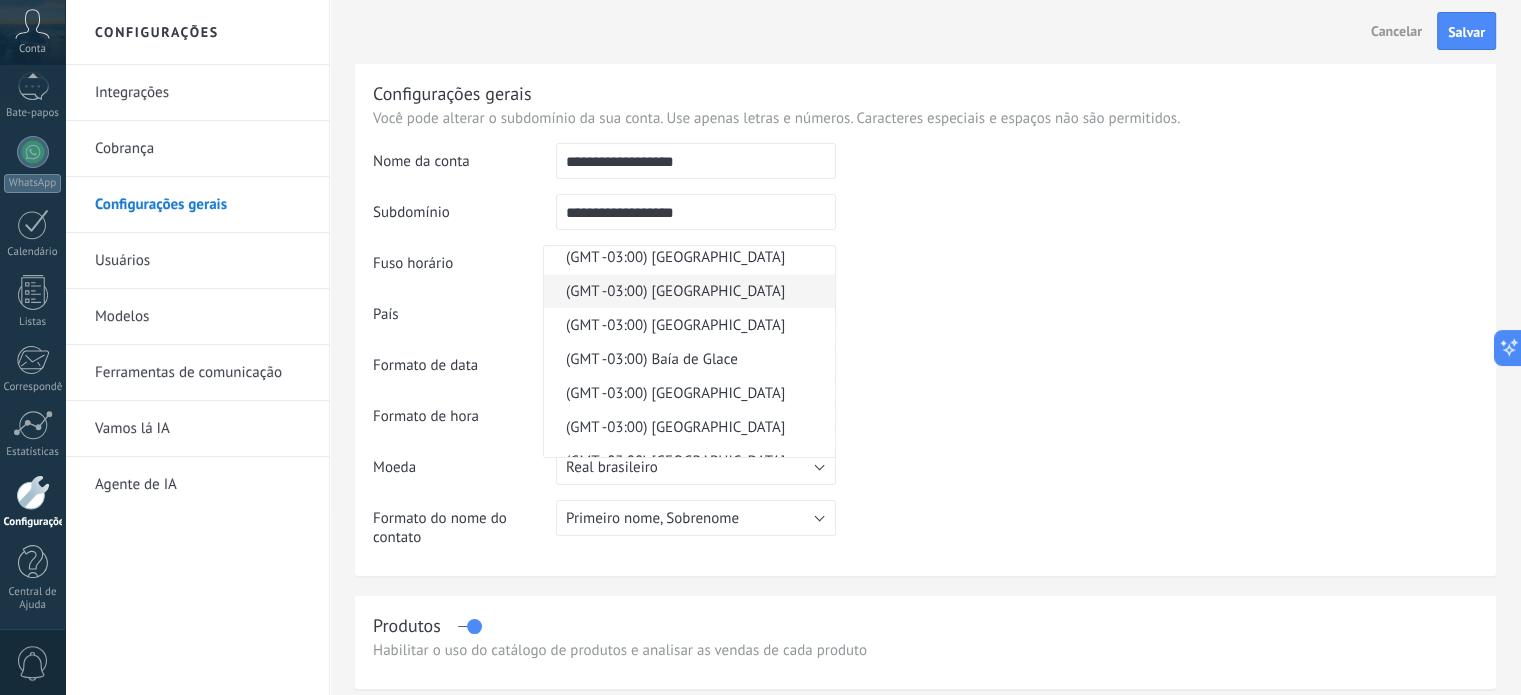 click on "(GMT -03:00) [GEOGRAPHIC_DATA]" at bounding box center (689, 291) 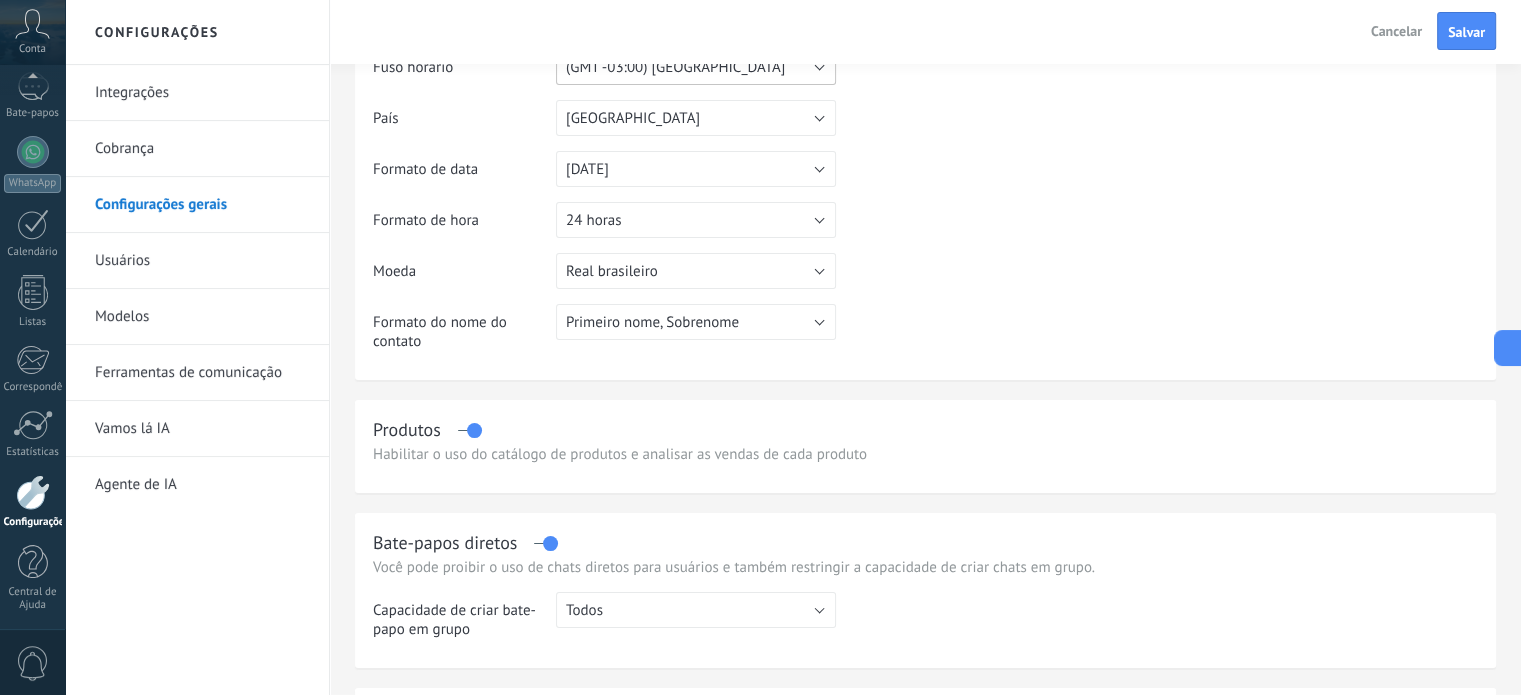 scroll, scrollTop: 200, scrollLeft: 0, axis: vertical 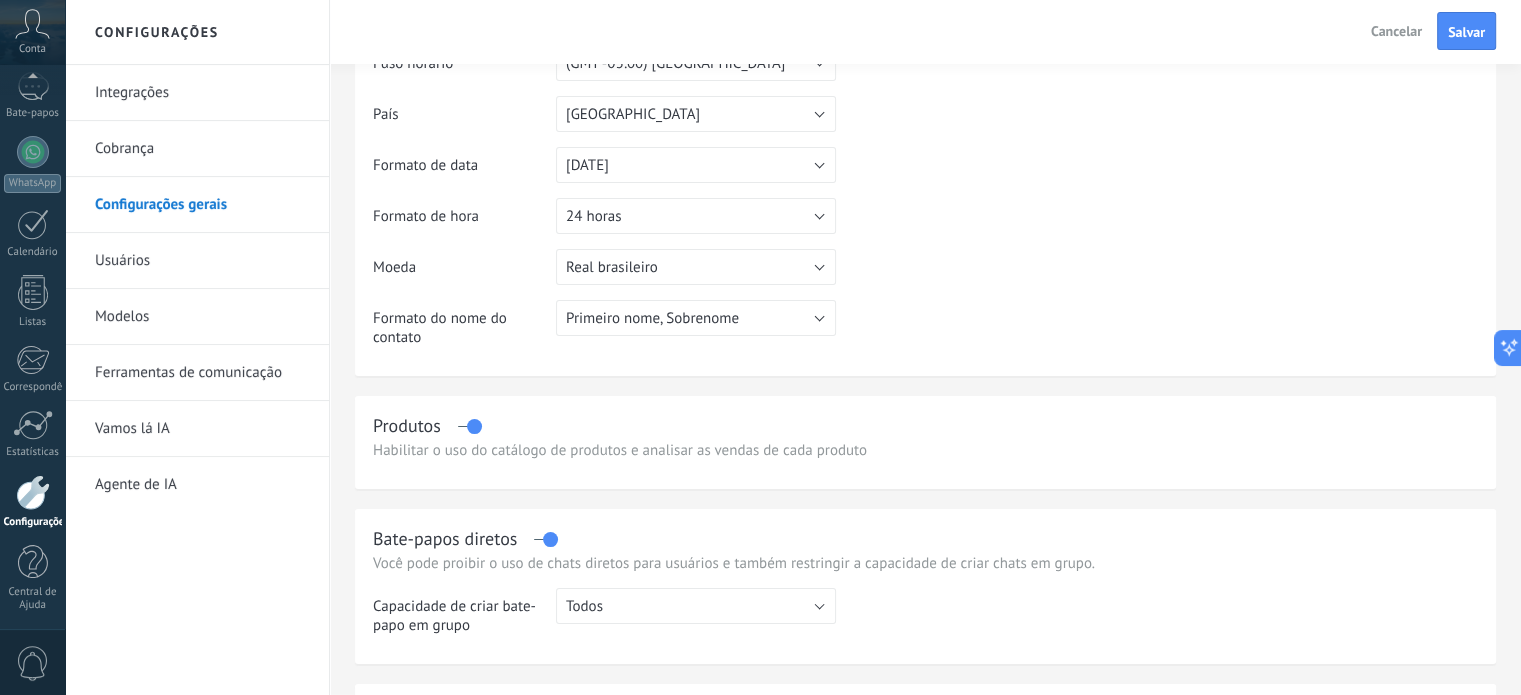 click on "Salvar" at bounding box center (1466, 32) 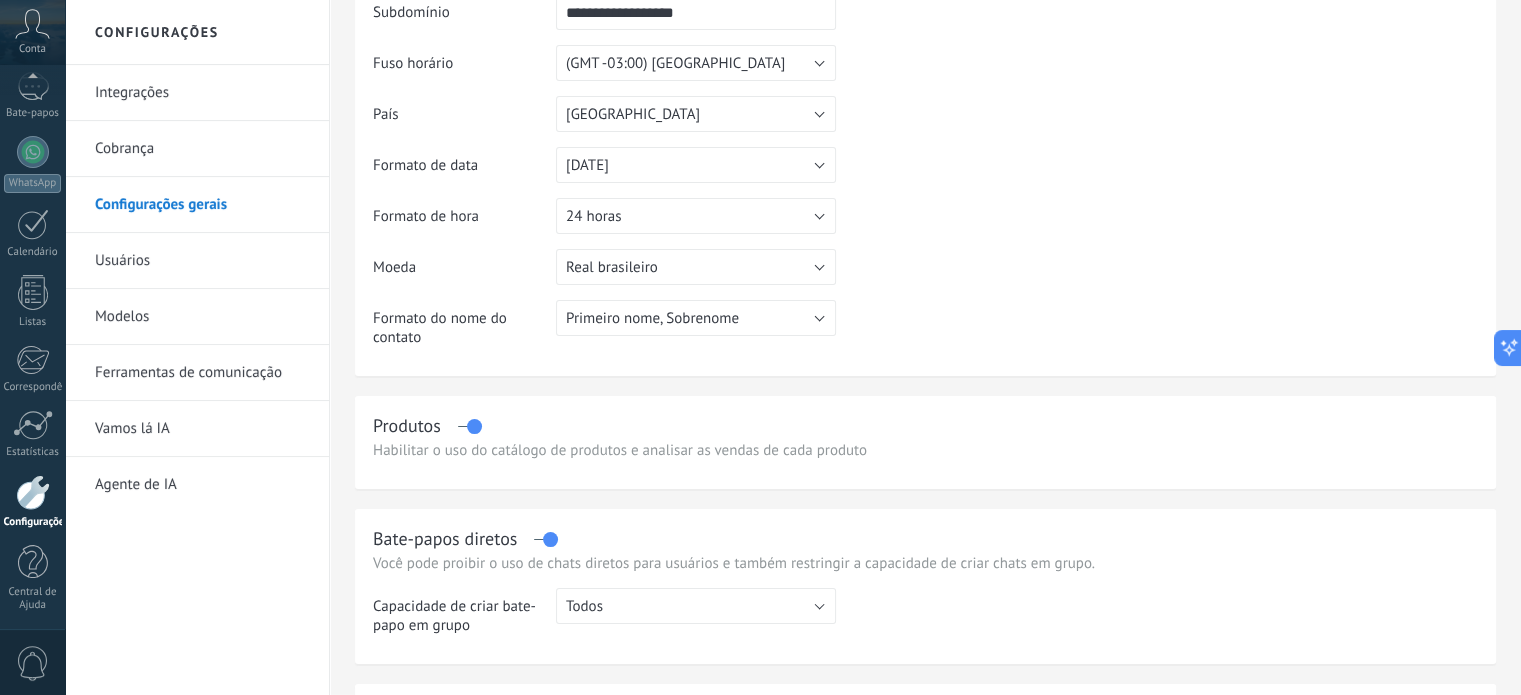 scroll, scrollTop: 136, scrollLeft: 0, axis: vertical 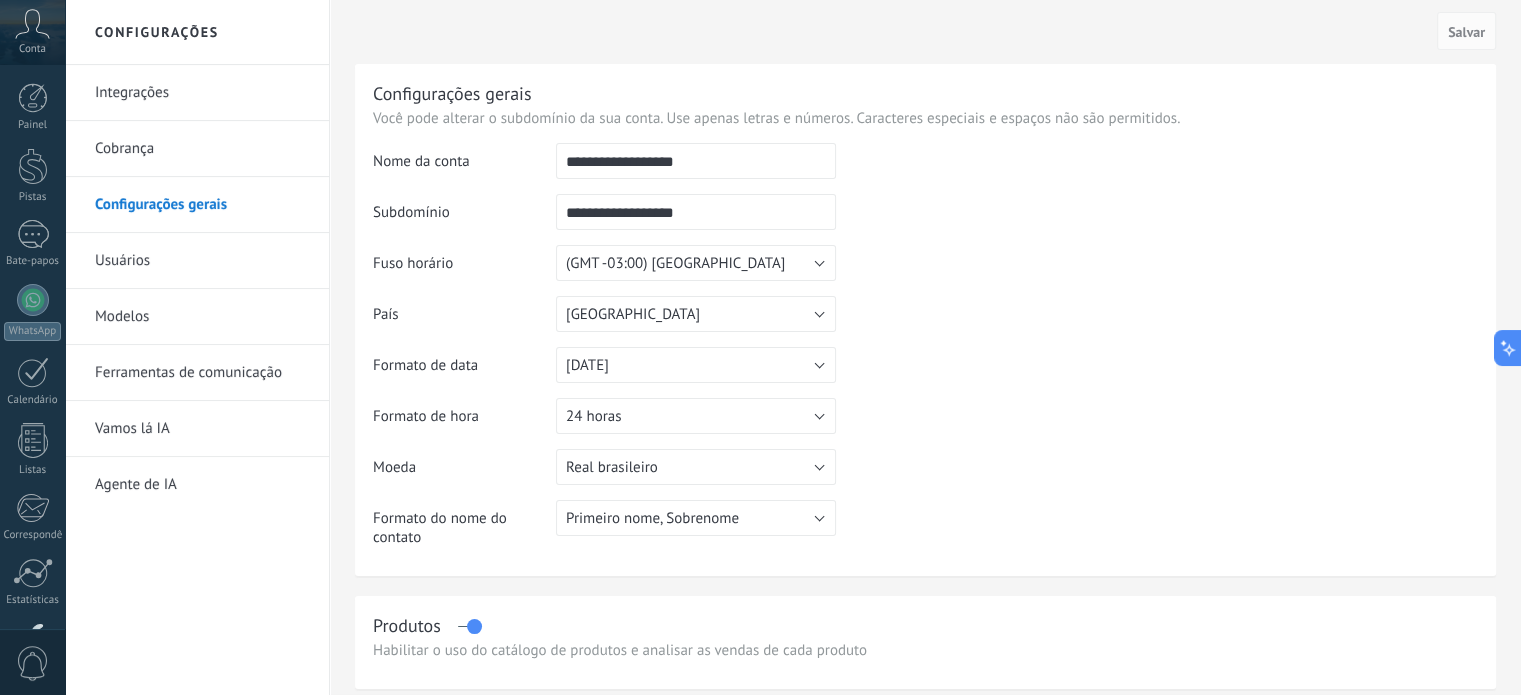 click on "Ferramentas de comunicação" at bounding box center (188, 372) 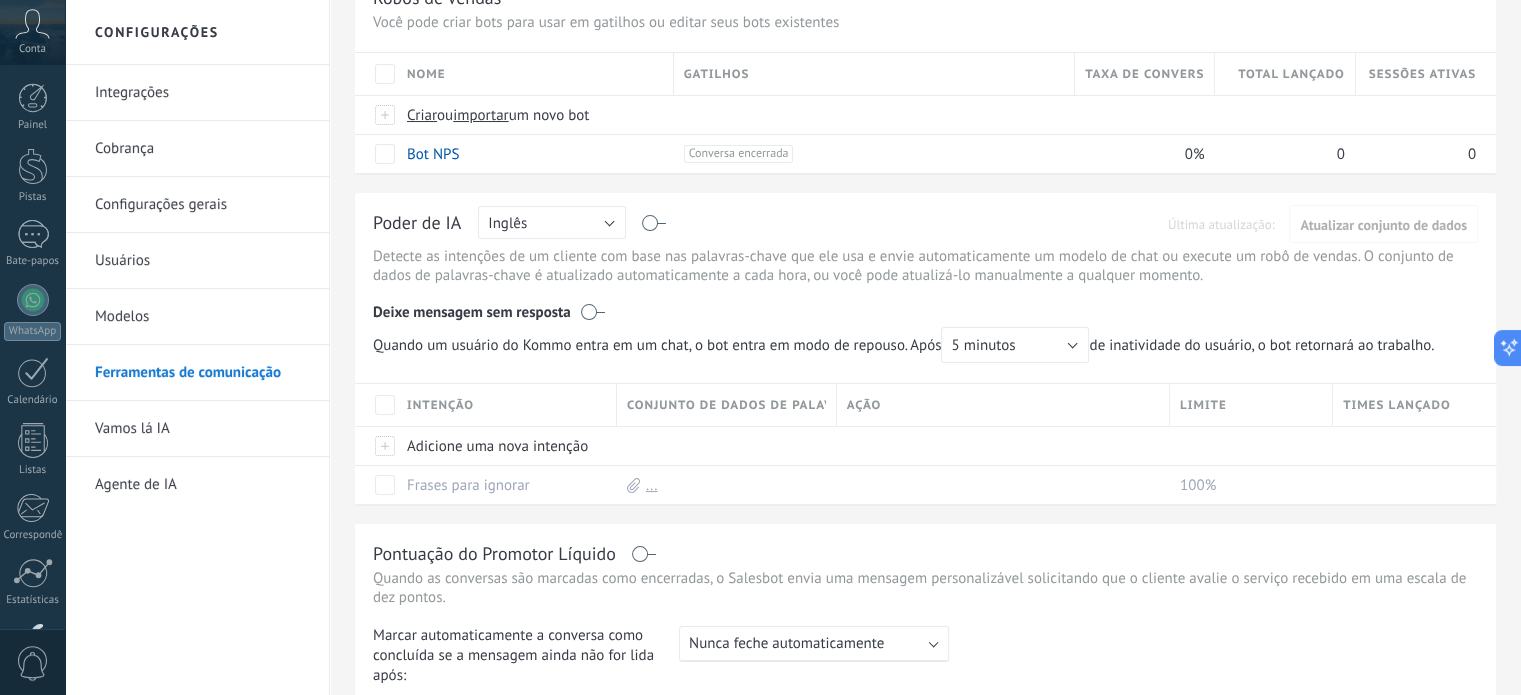 scroll, scrollTop: 0, scrollLeft: 0, axis: both 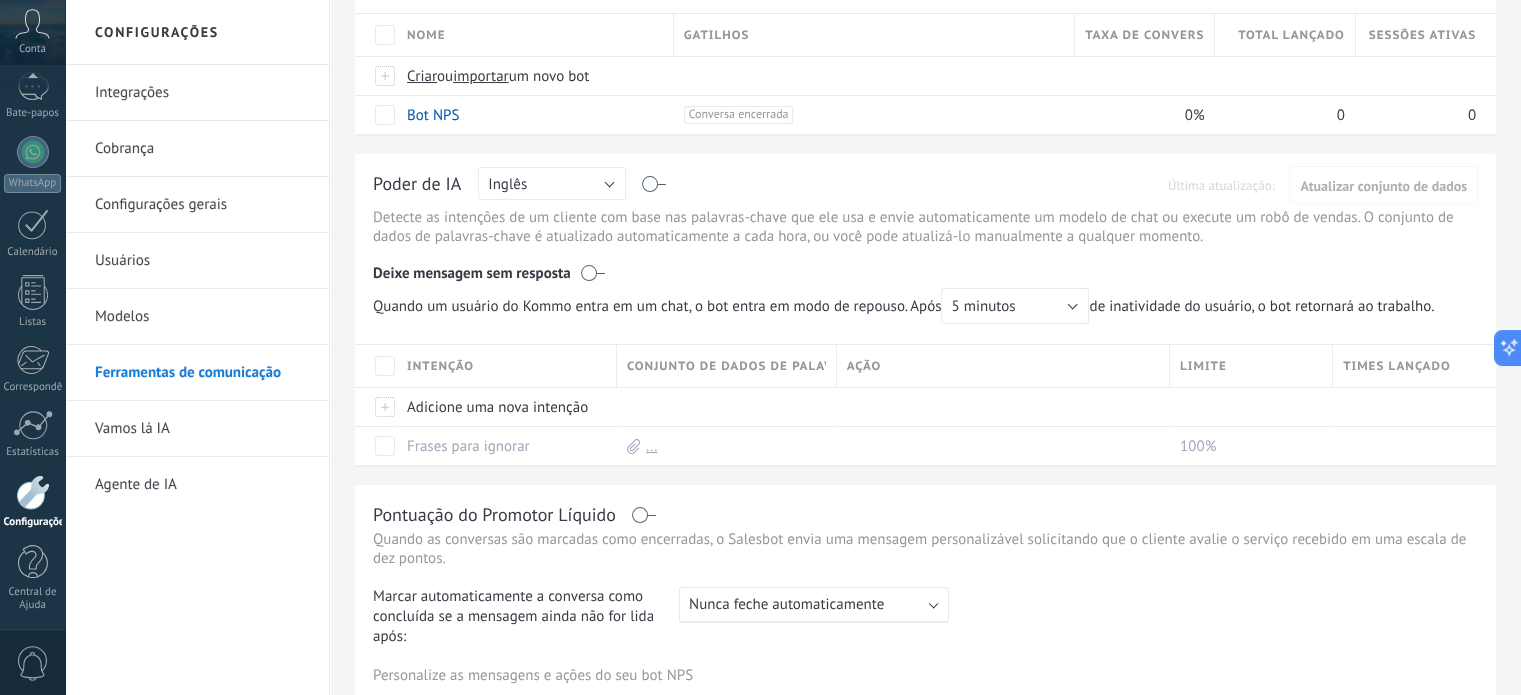 click on "Configurações gerais" at bounding box center [161, 204] 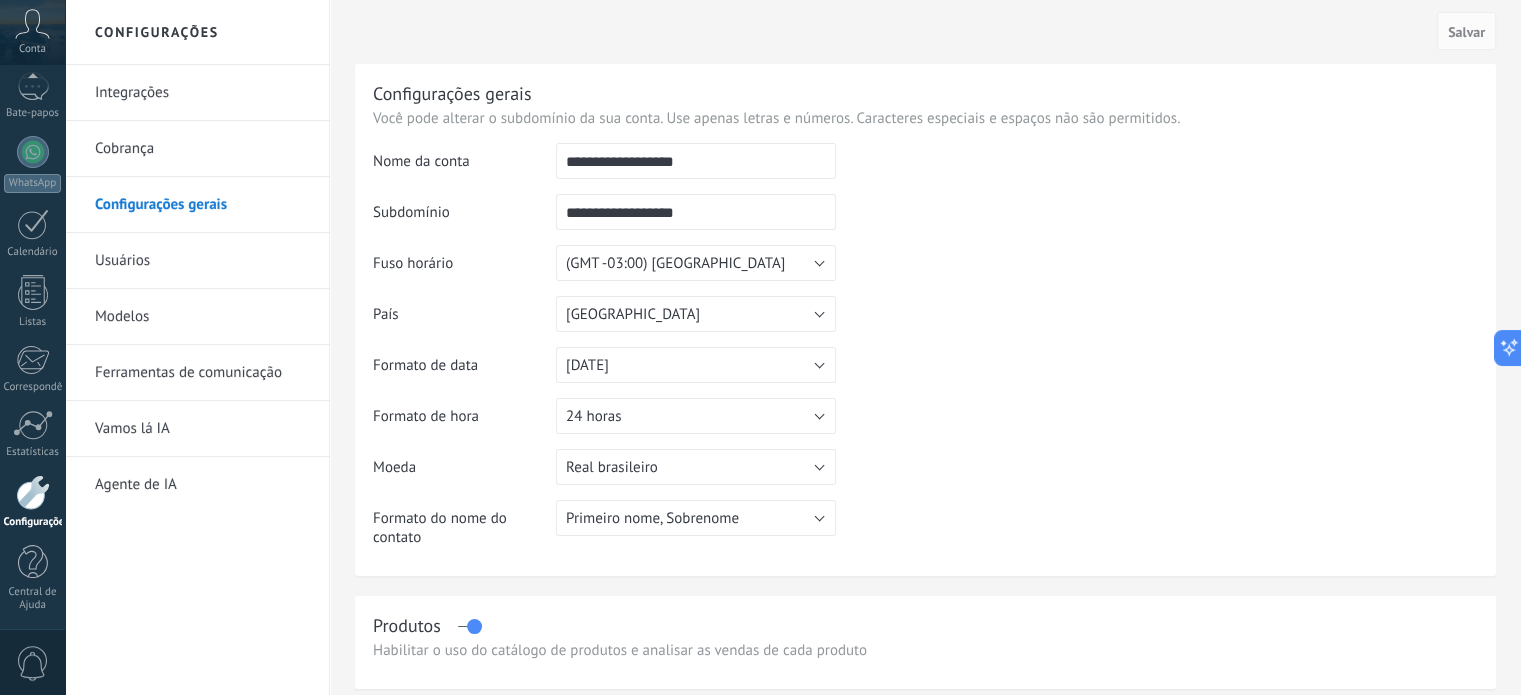 click on "**********" at bounding box center (696, 212) 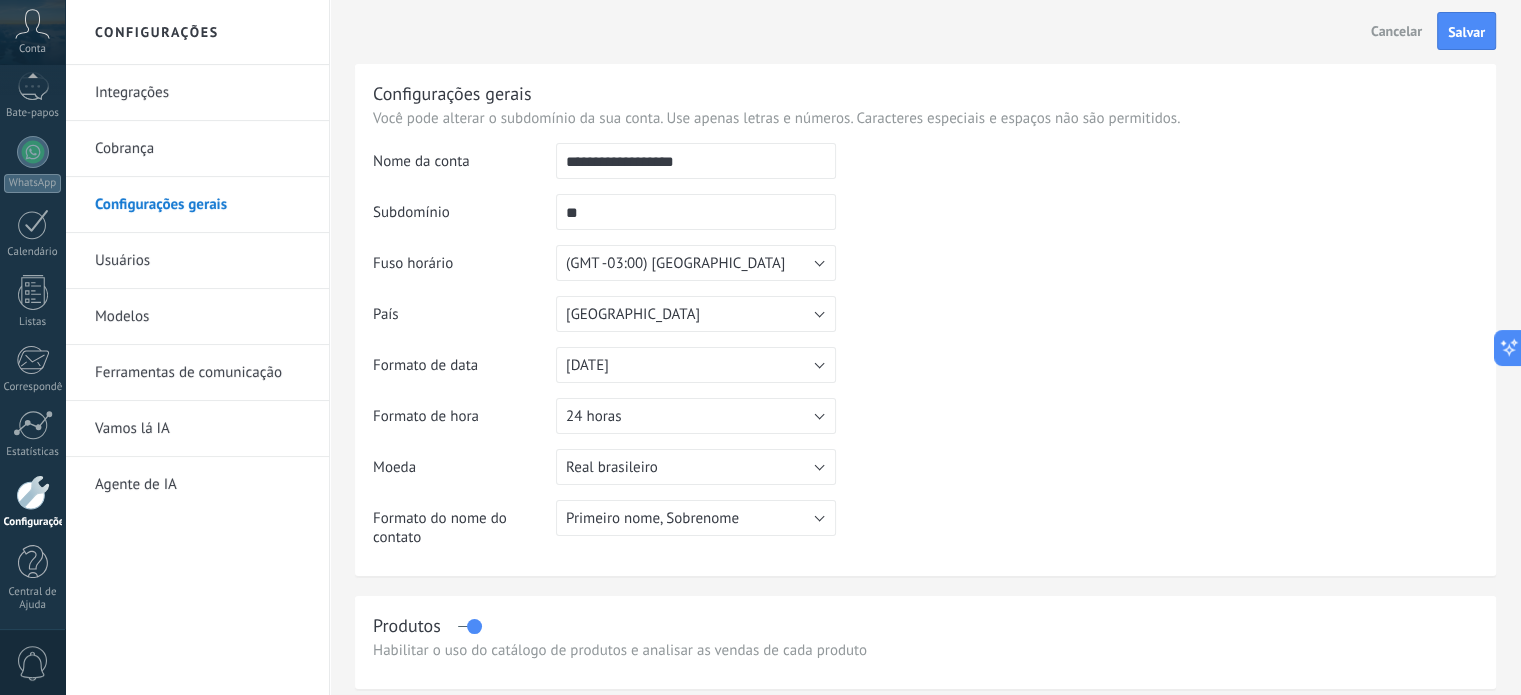 type on "*" 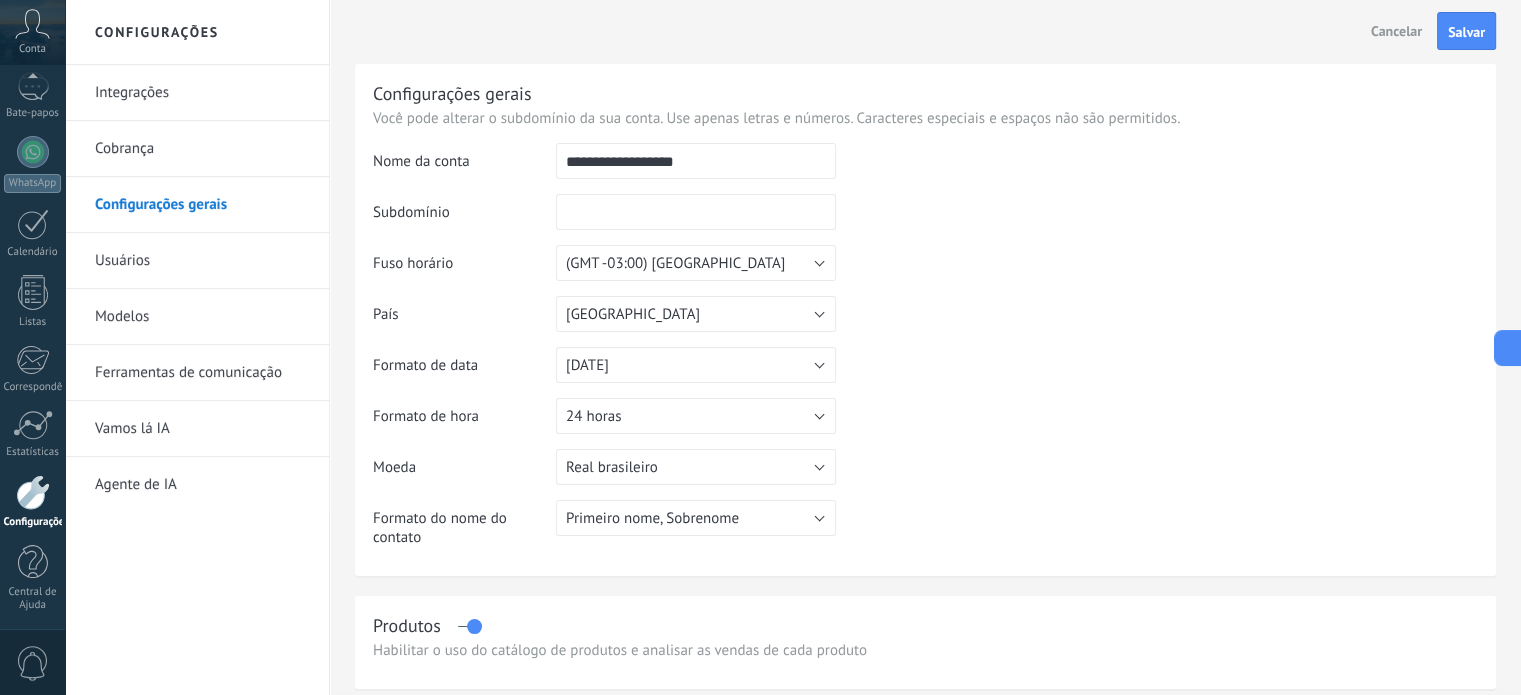type on "*" 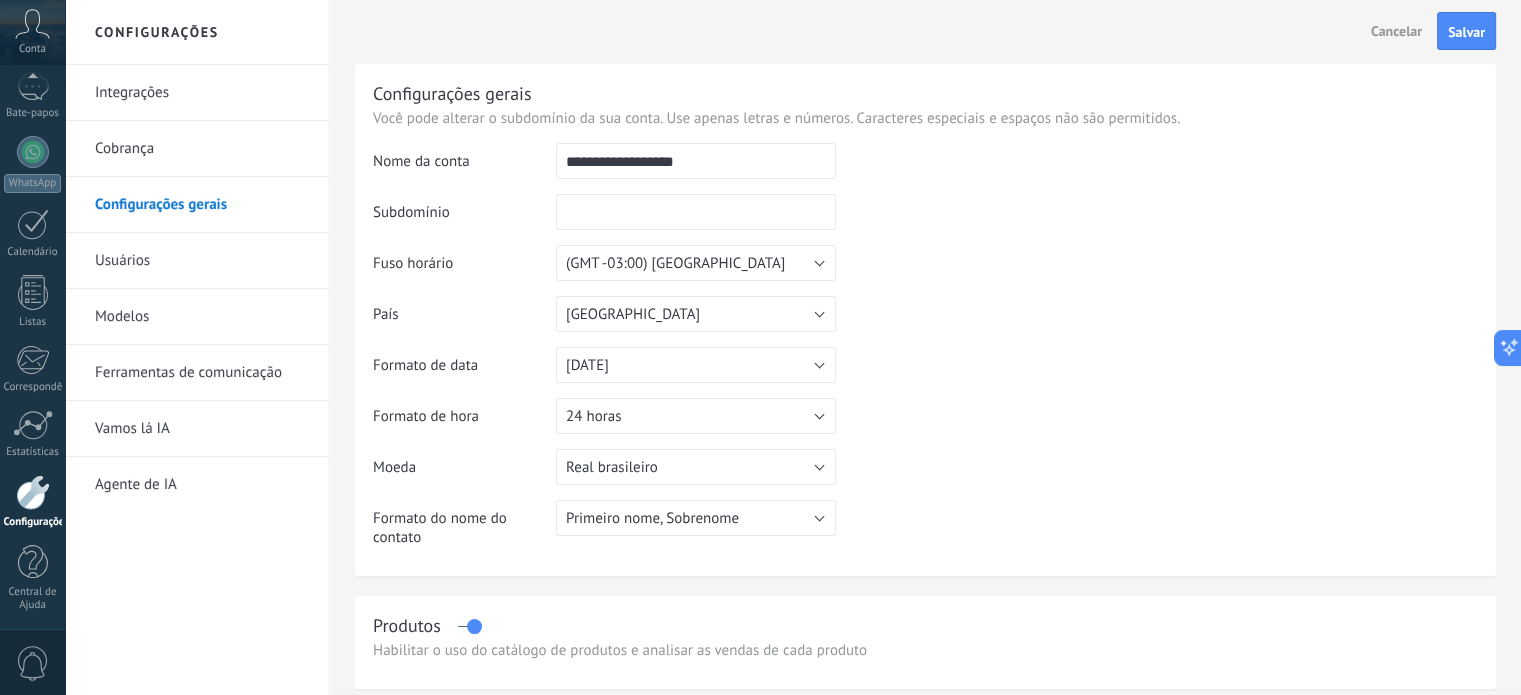 type on "*" 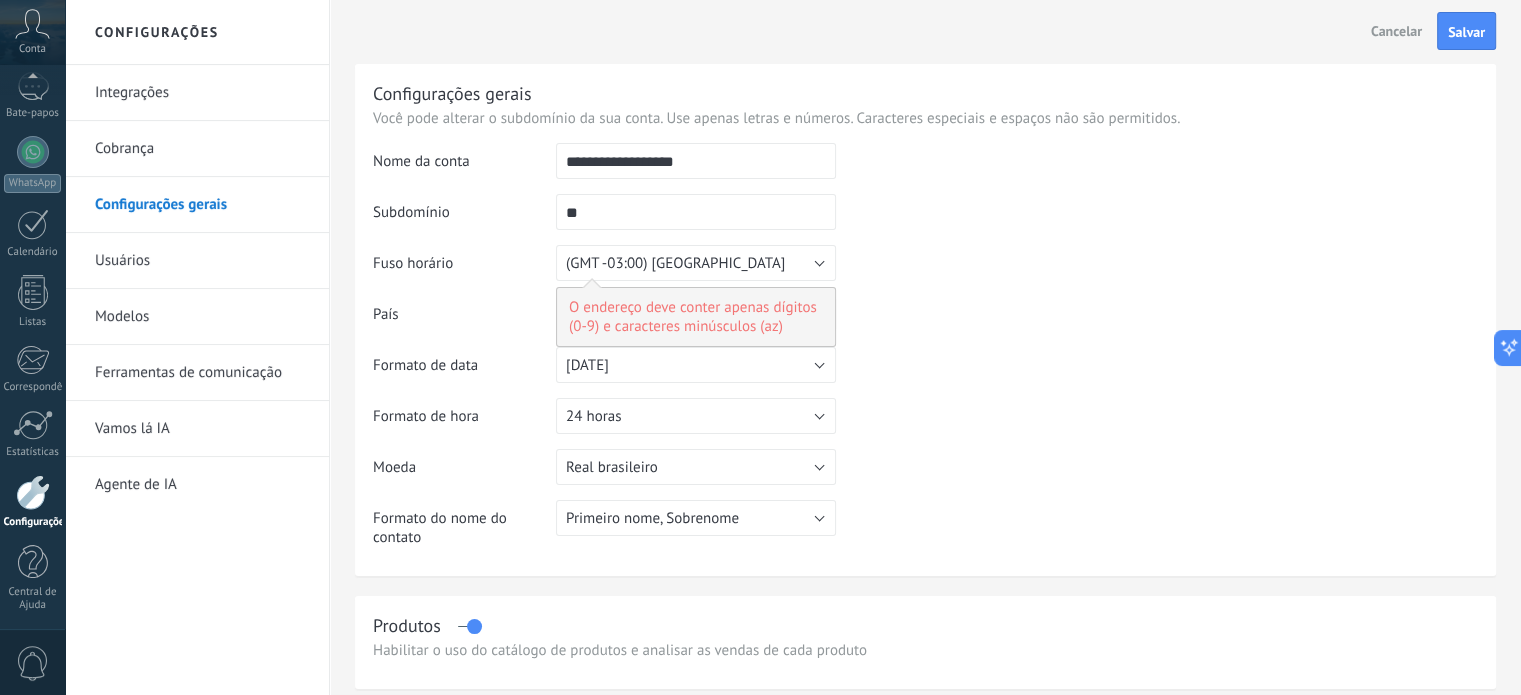 type on "*" 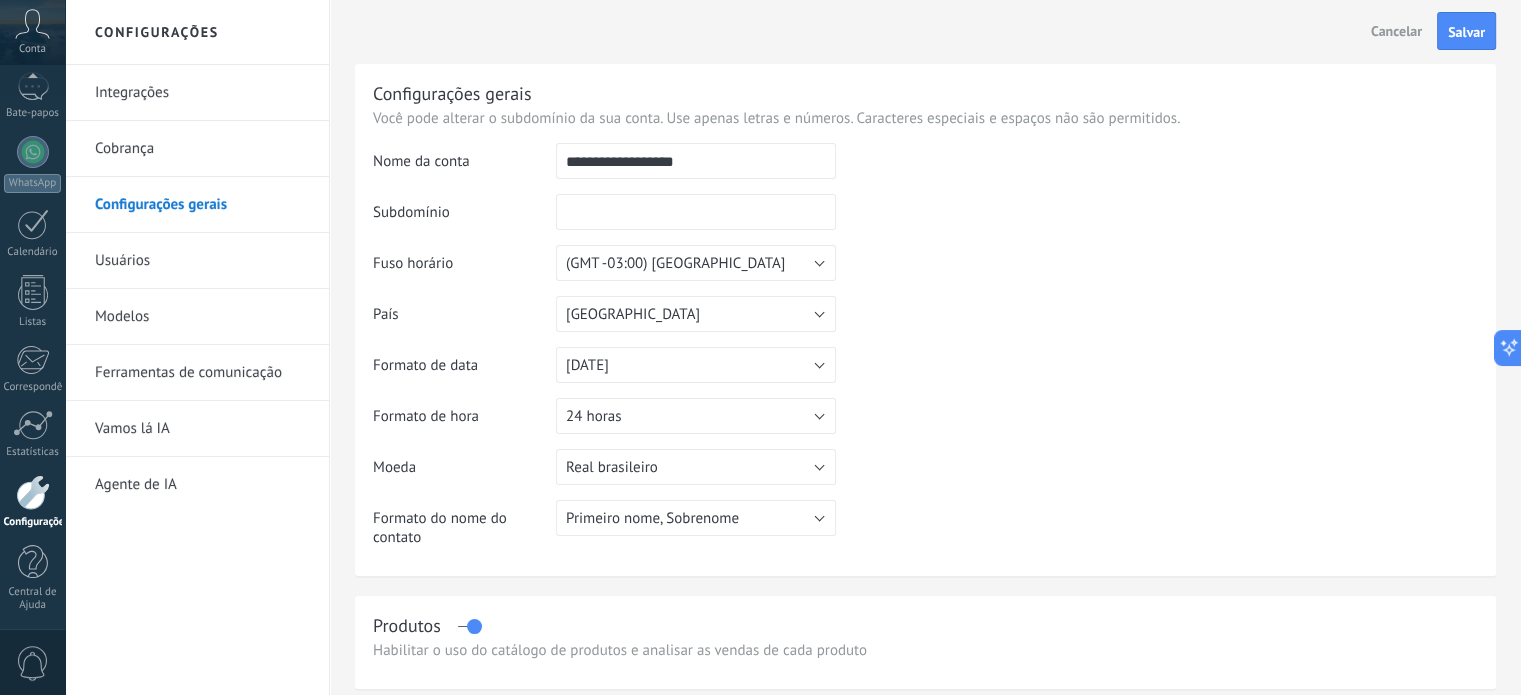 type on "*" 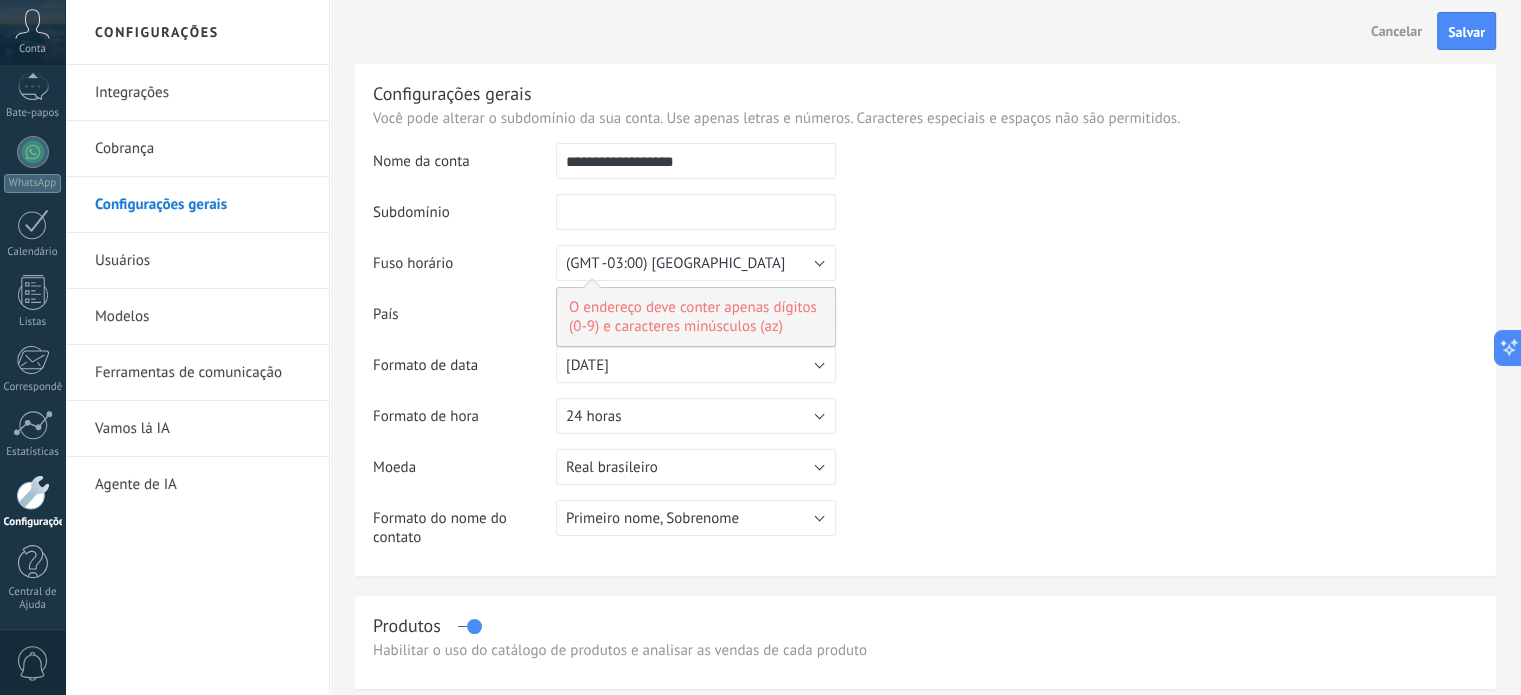 type on "*" 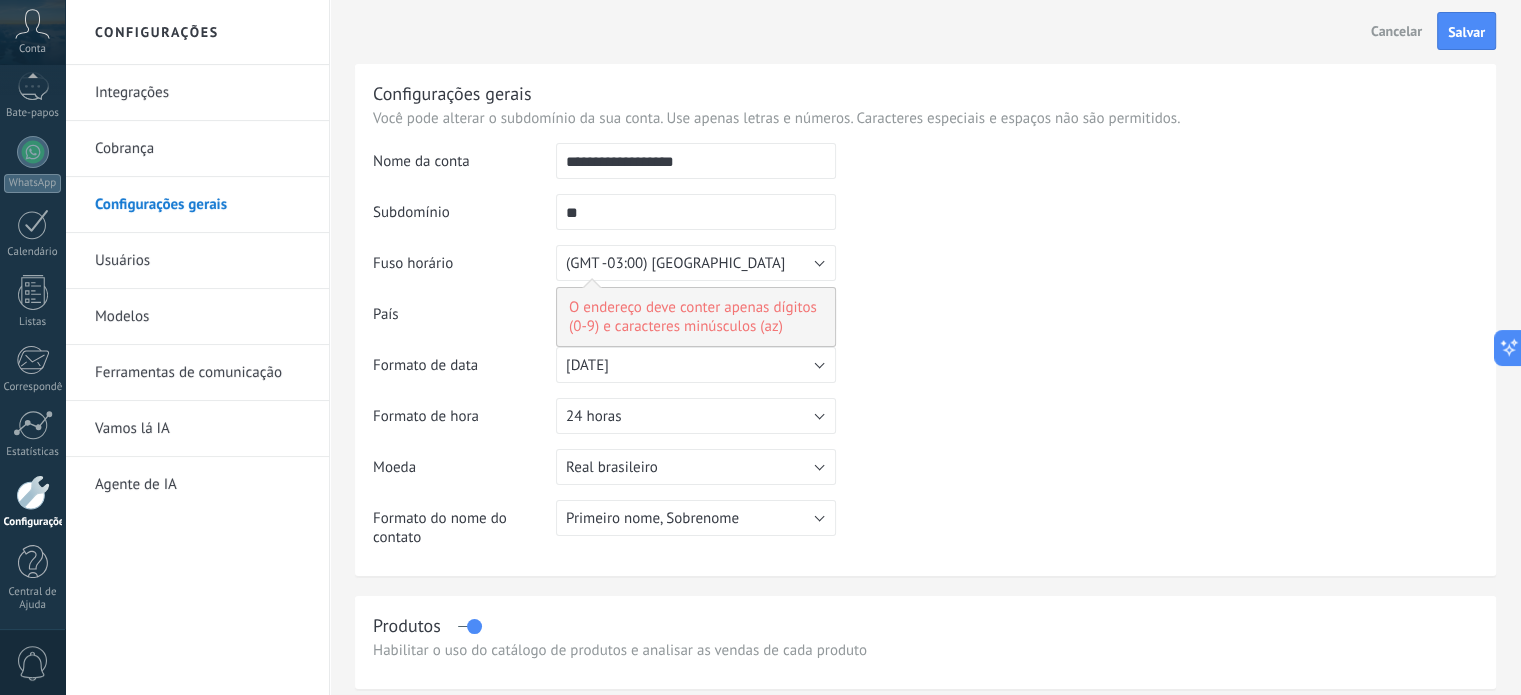 type on "*" 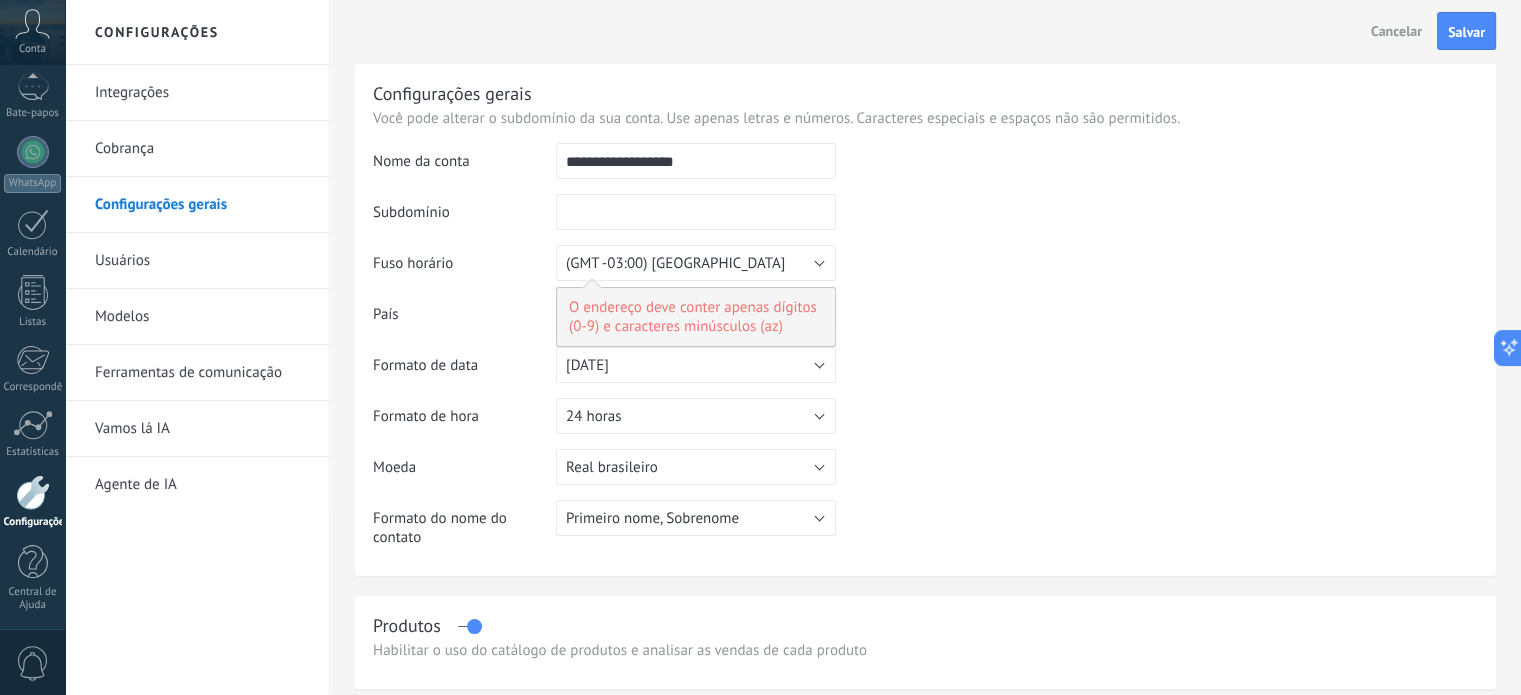 type on "*" 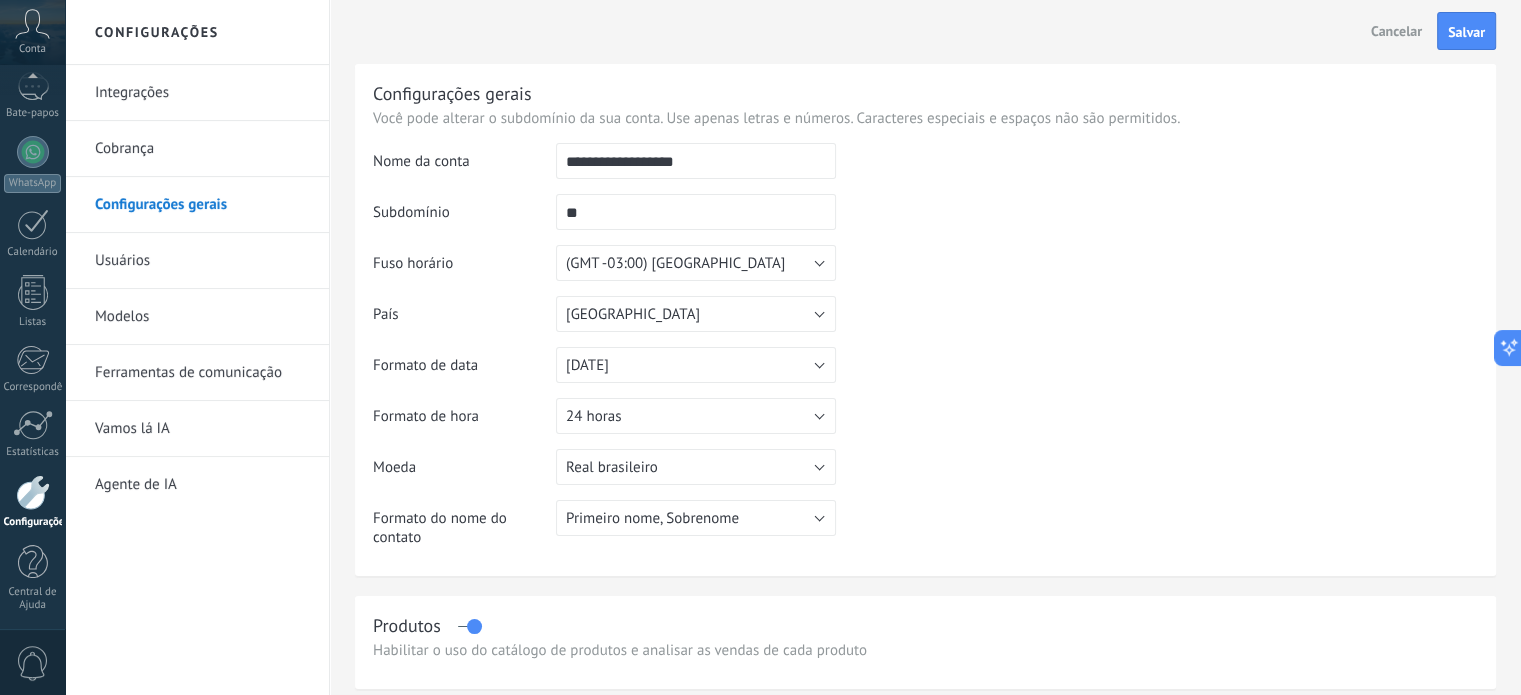 type on "*" 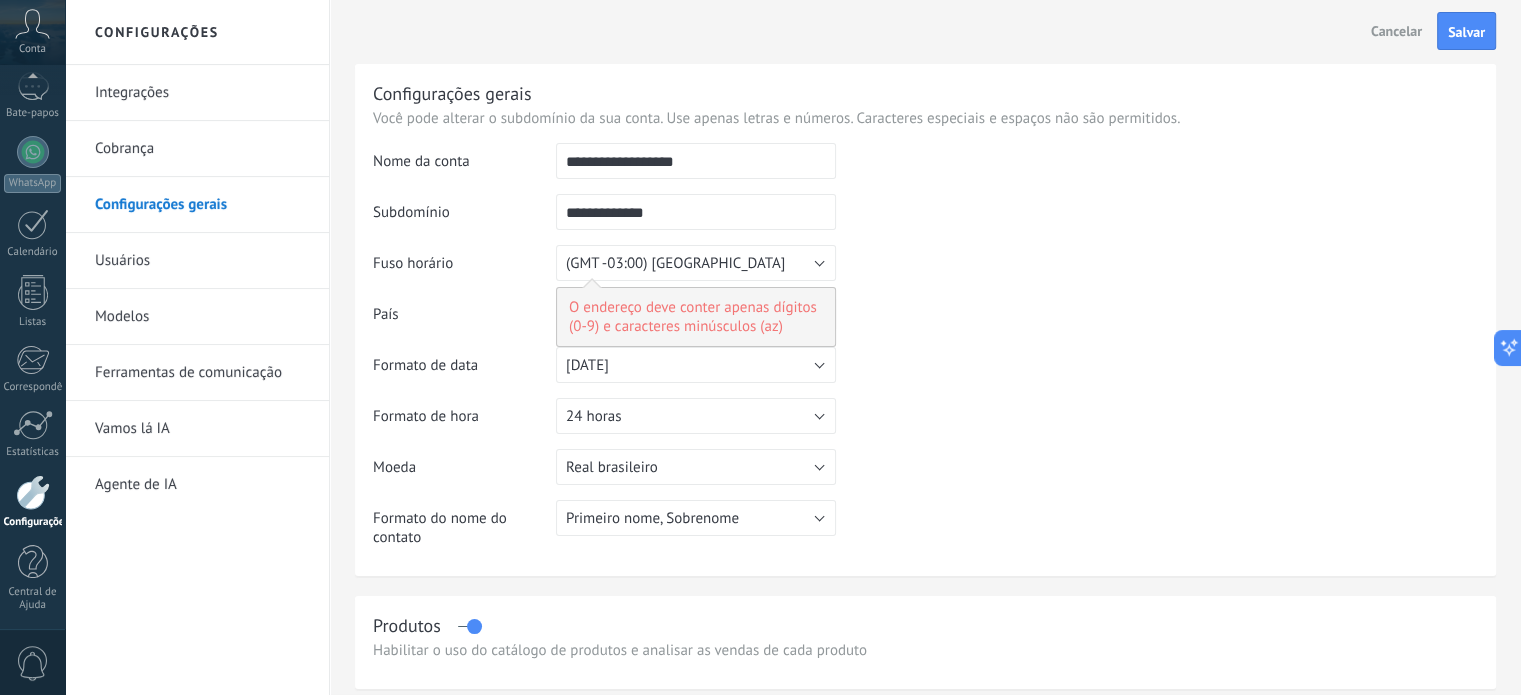 type on "**********" 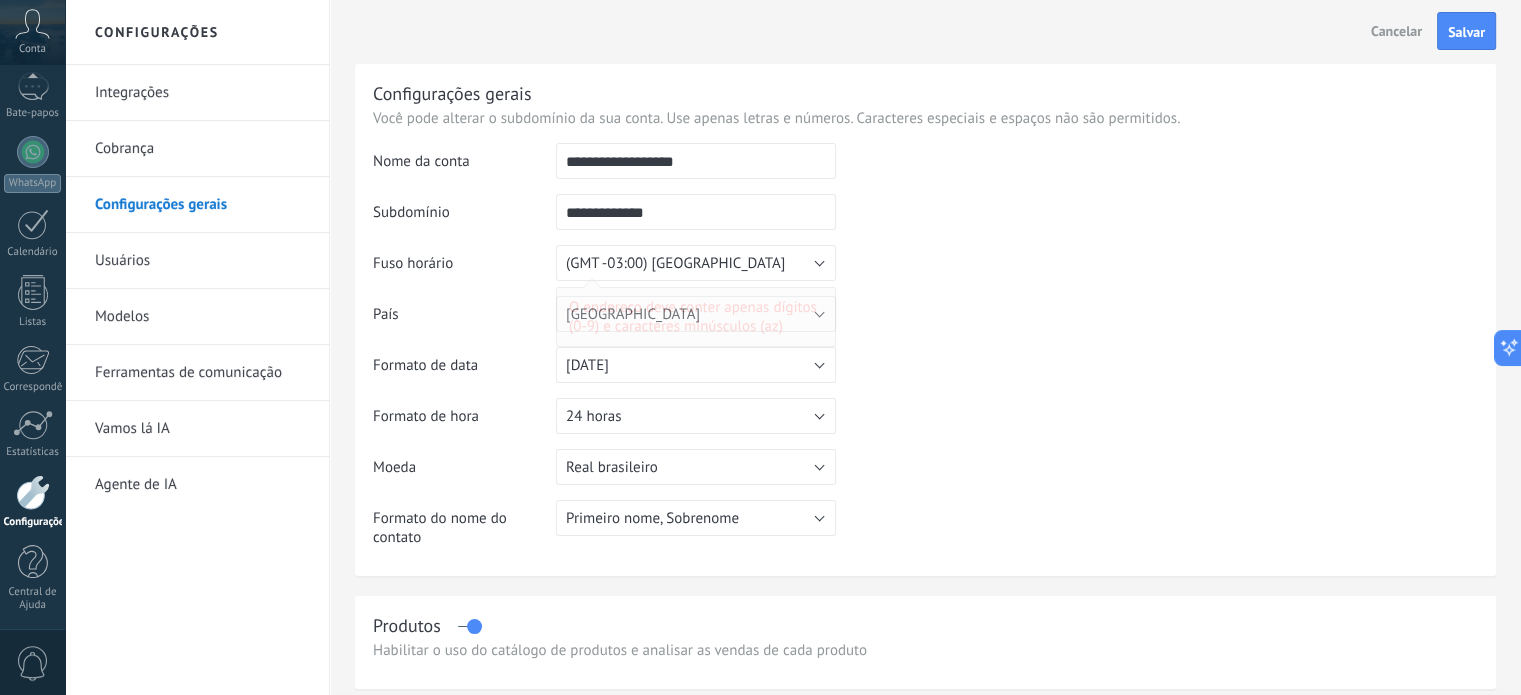 scroll, scrollTop: 0, scrollLeft: 0, axis: both 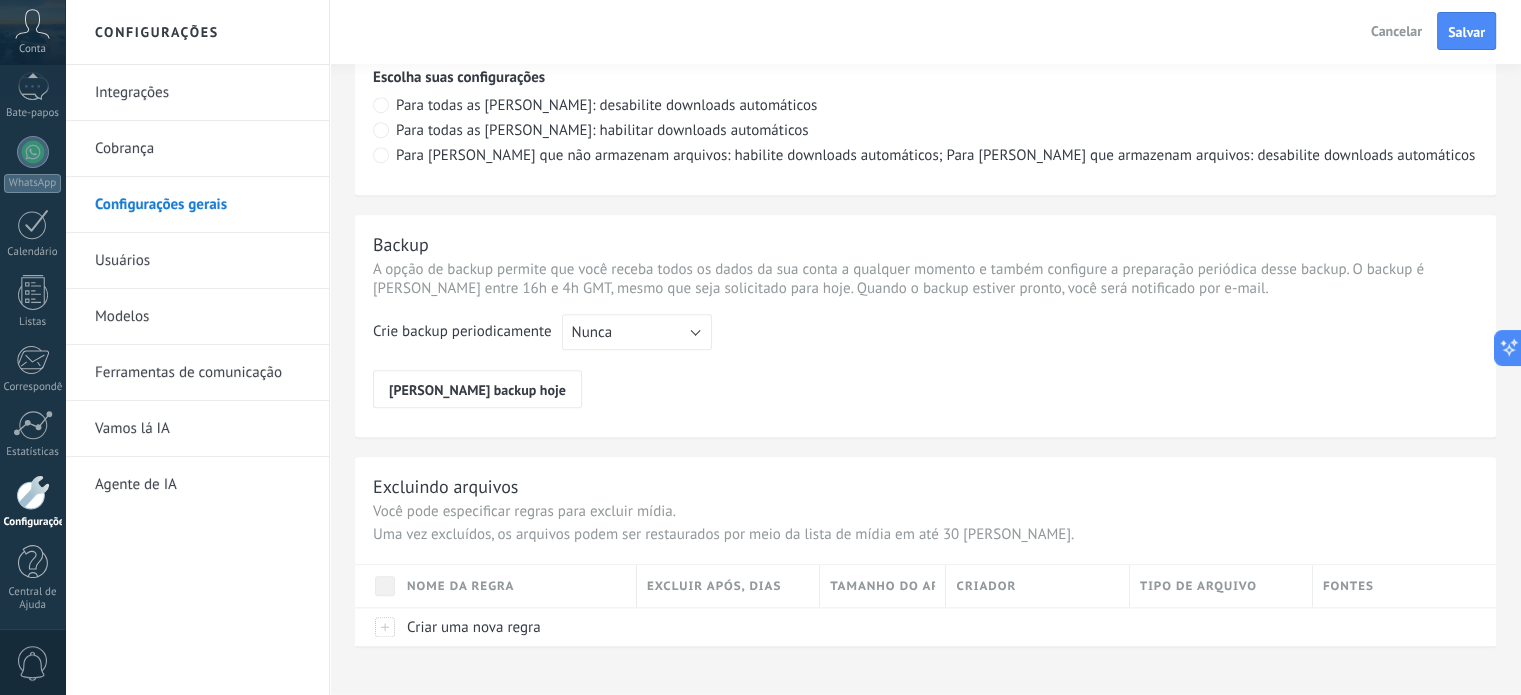 click on "Conta" at bounding box center (32, 32) 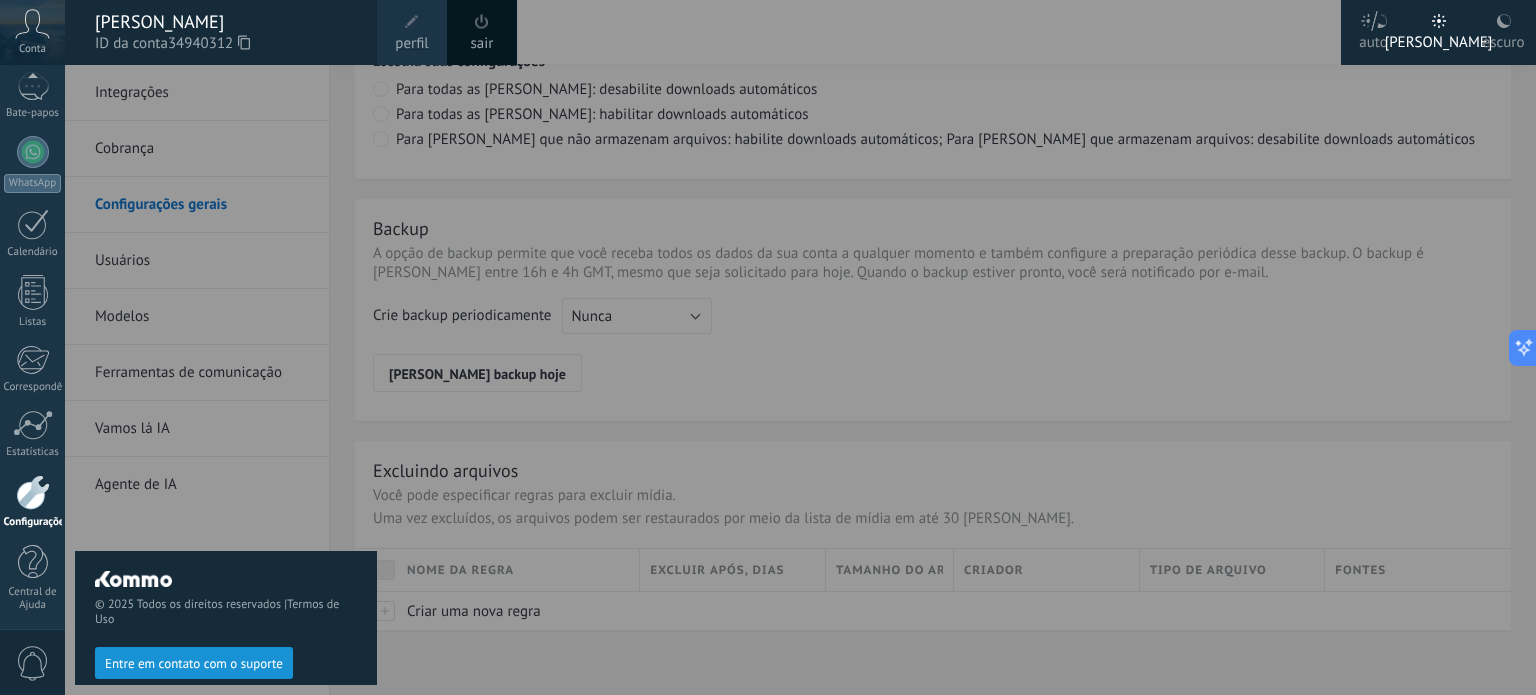 click on "perfil" at bounding box center (411, 43) 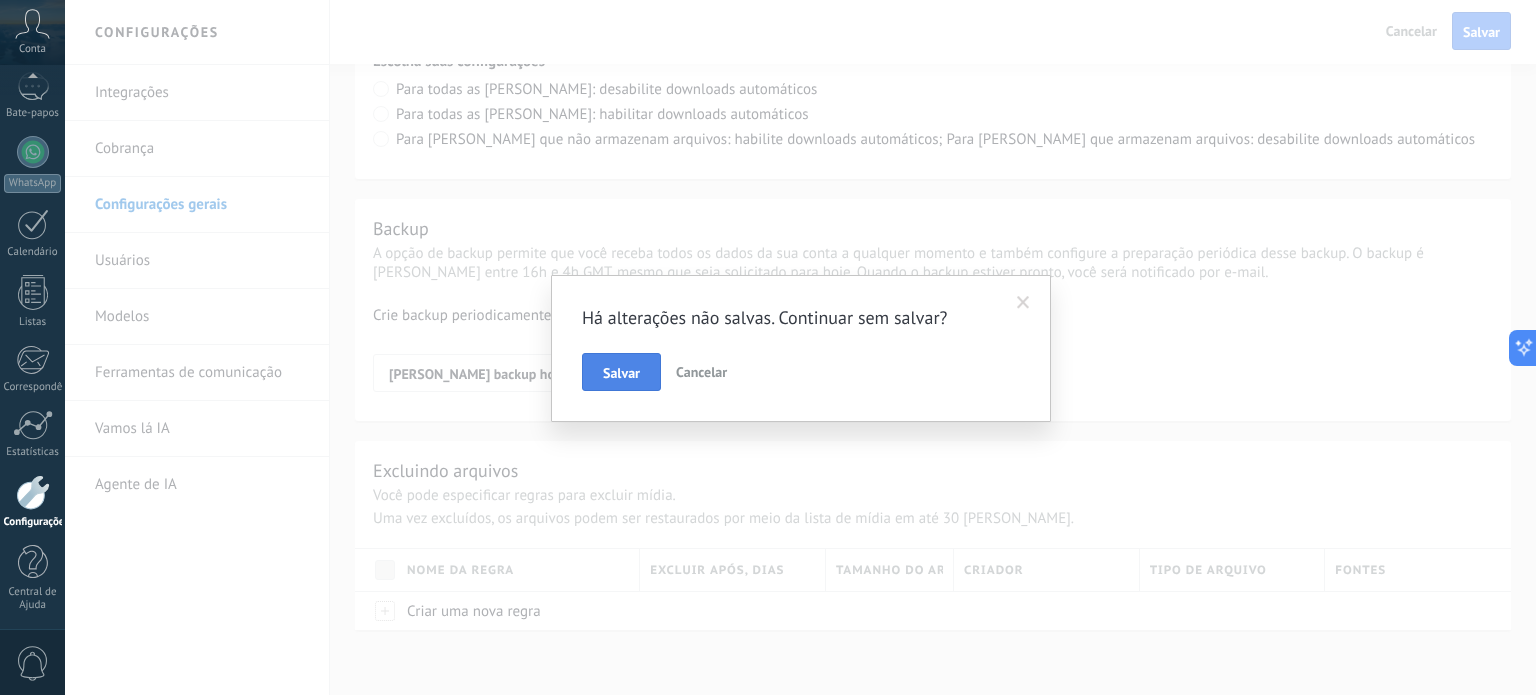 click on "Salvar" at bounding box center (621, 372) 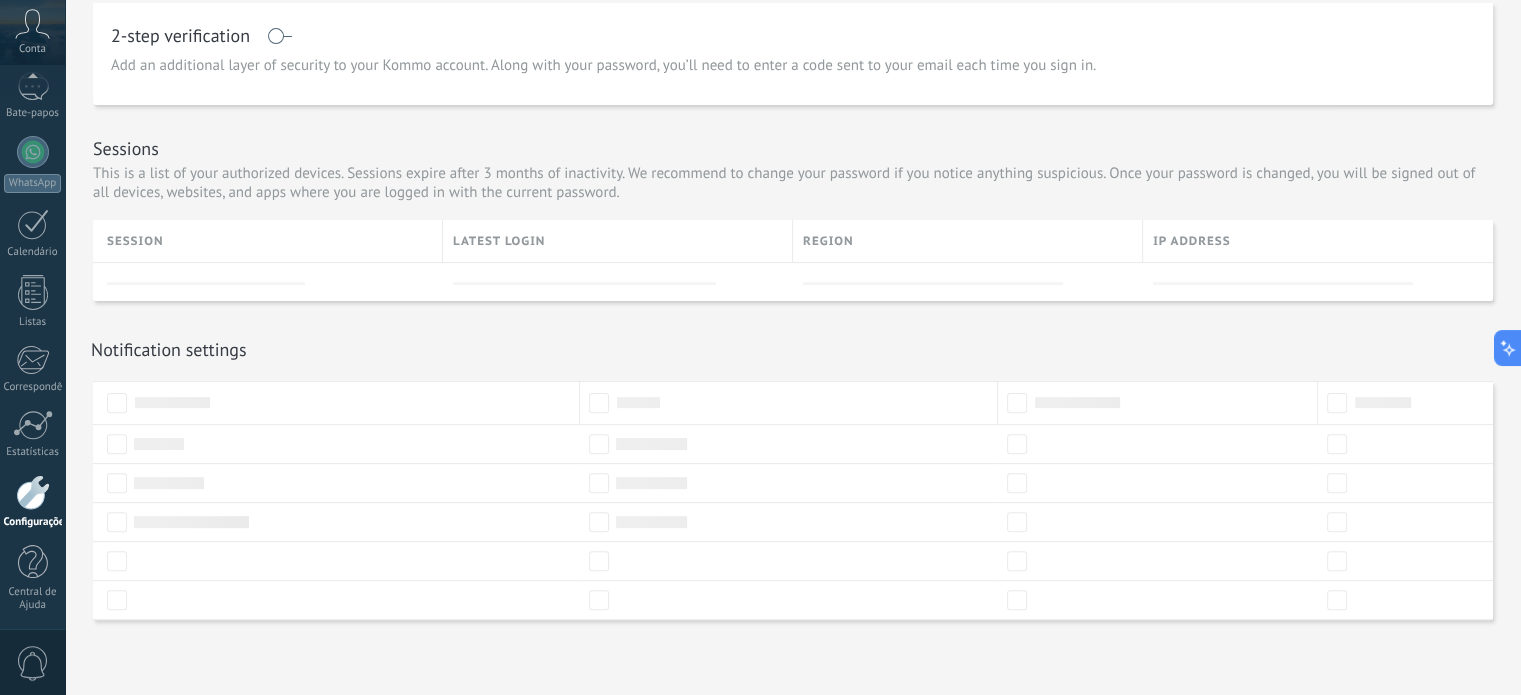 scroll, scrollTop: 0, scrollLeft: 0, axis: both 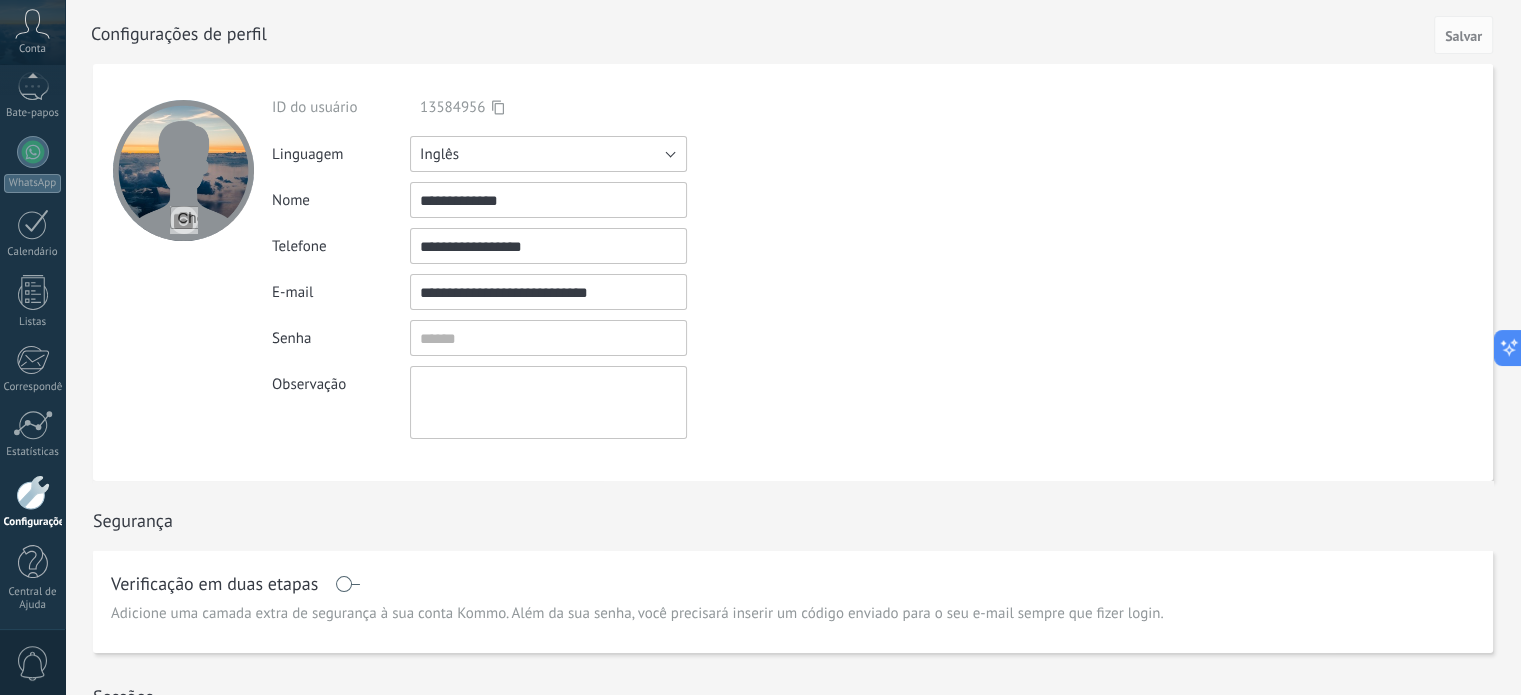 click on "Inglês" at bounding box center [548, 154] 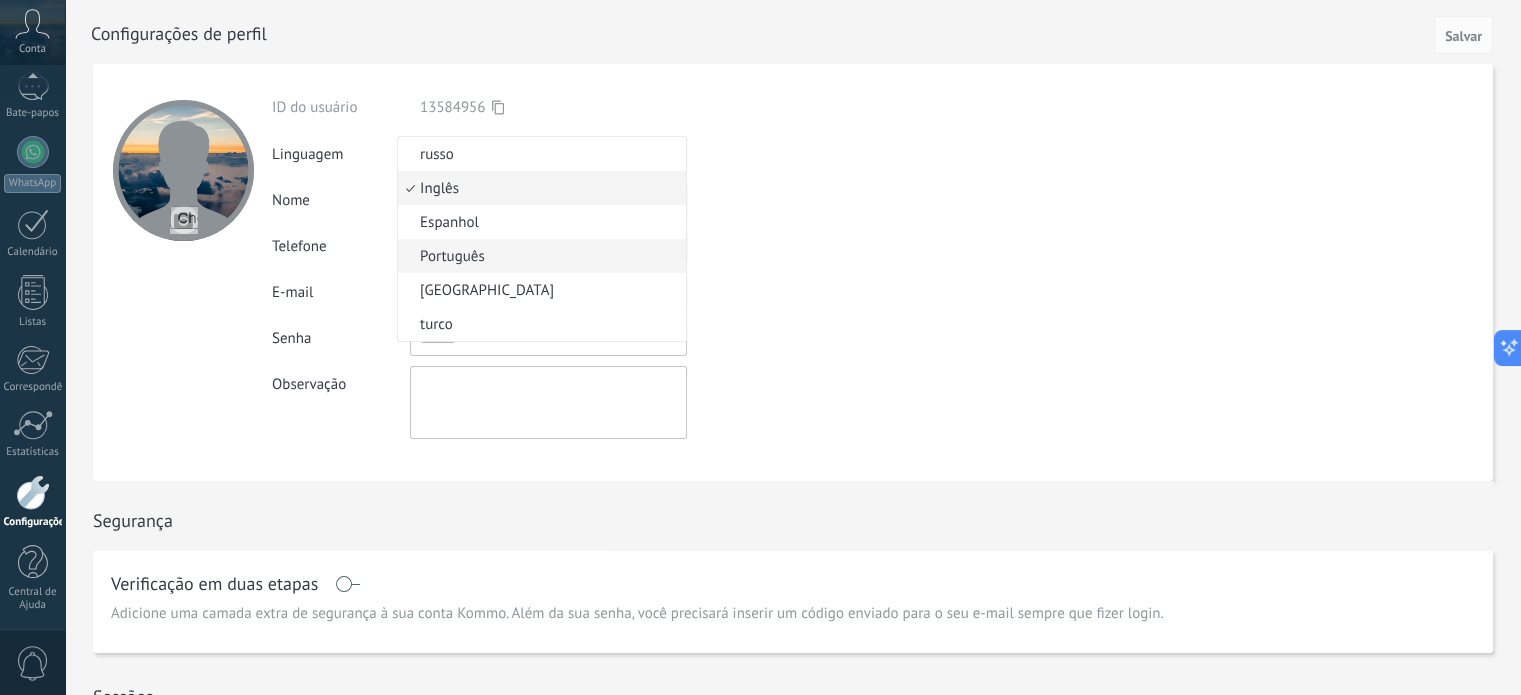 click on "Português" at bounding box center [539, 256] 